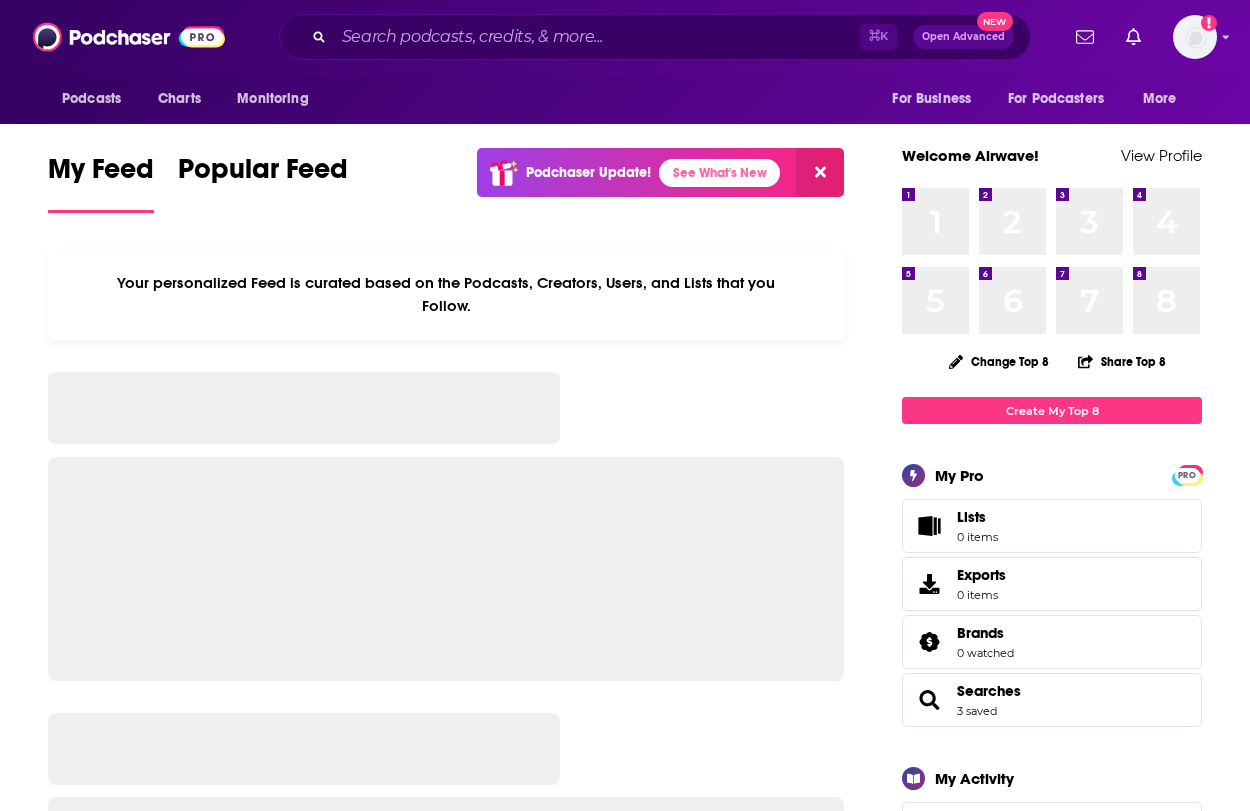 scroll, scrollTop: 0, scrollLeft: 0, axis: both 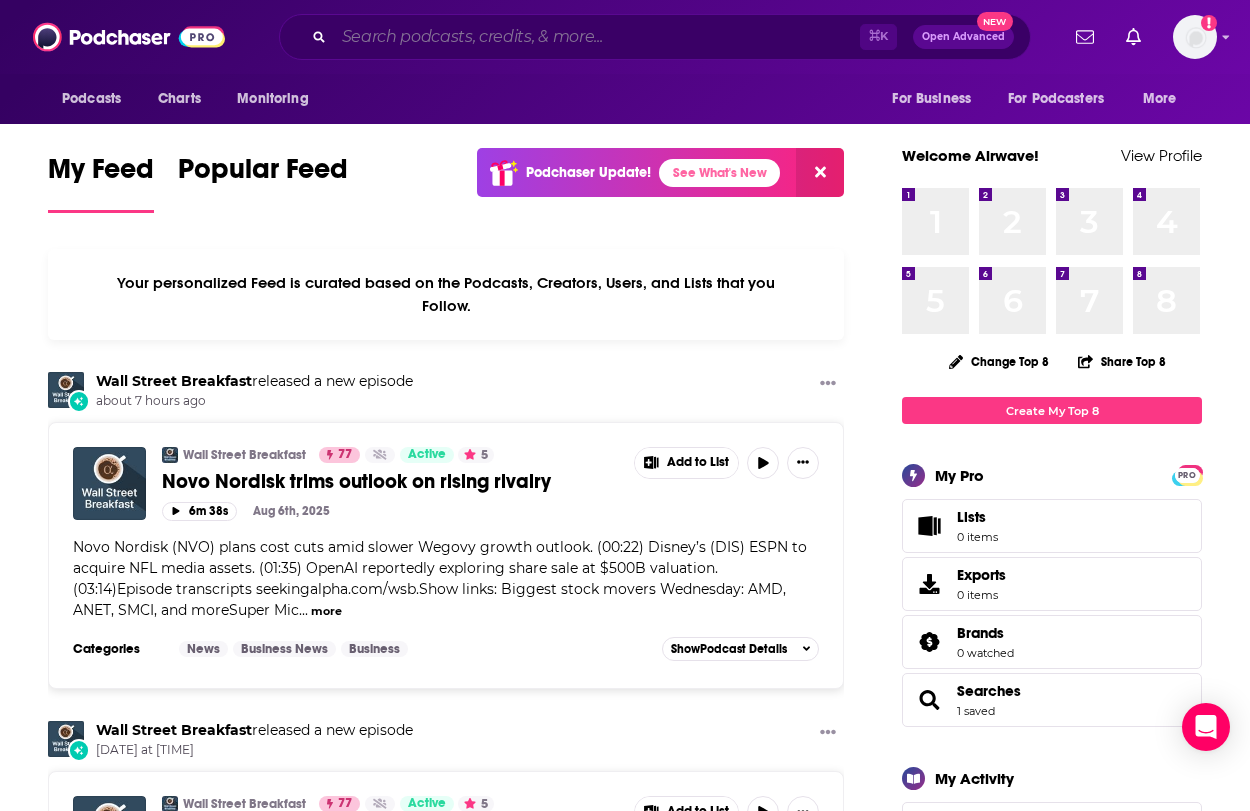 click at bounding box center [597, 37] 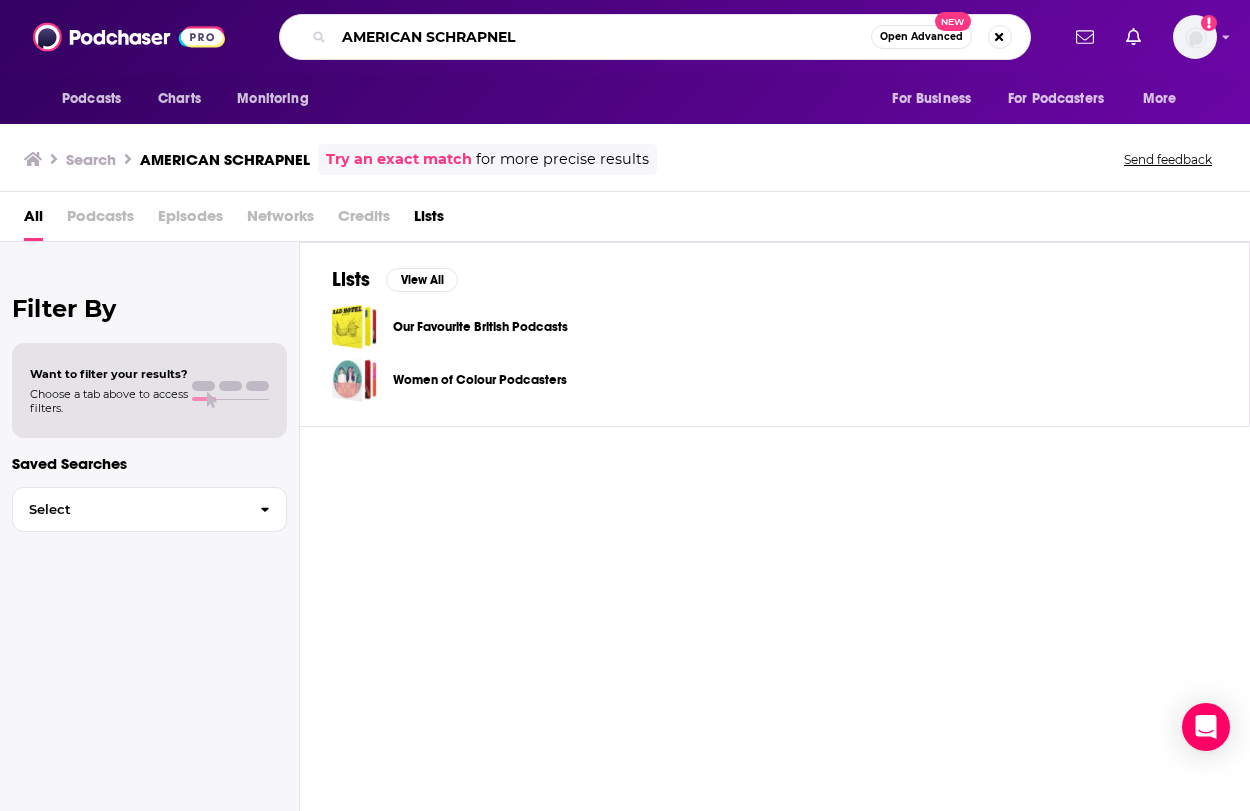 click on "AMERICAN SCHRAPNEL" at bounding box center (602, 37) 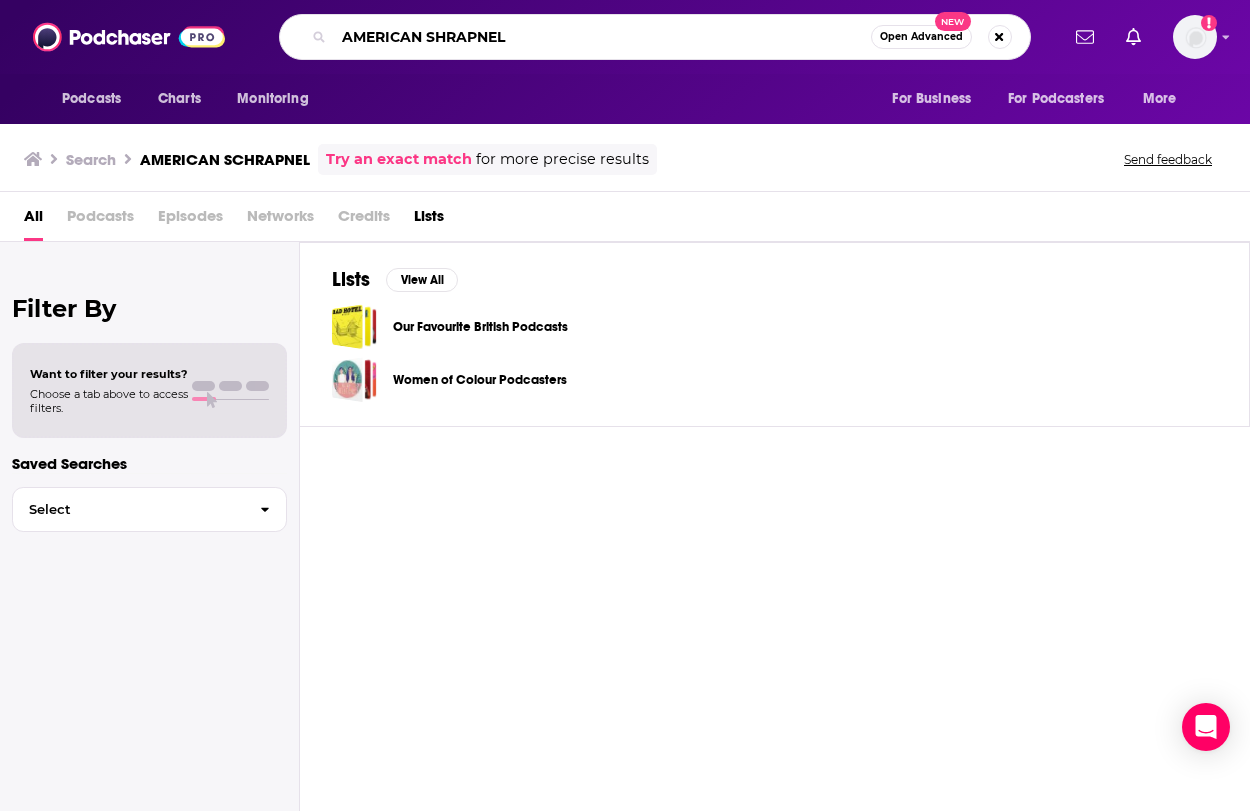 type on "AMERICAN SHRAPNEL" 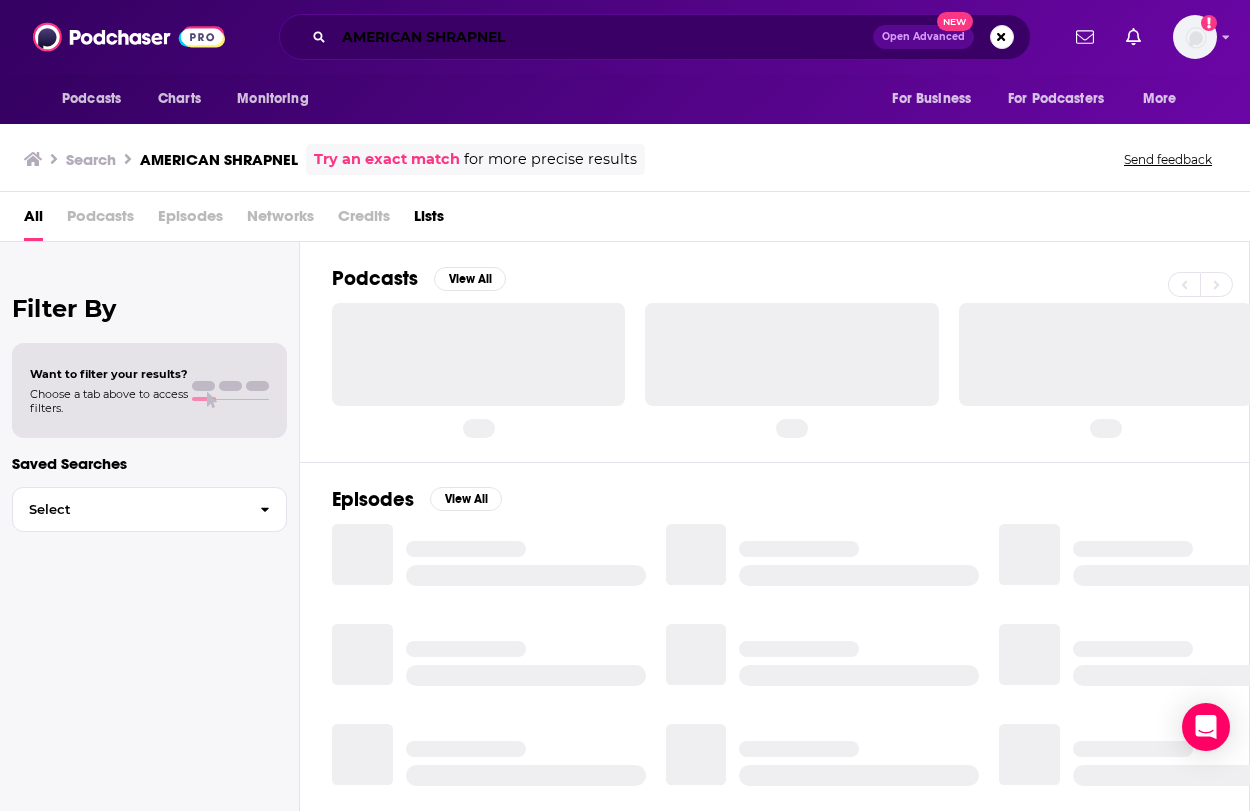 click on "AMERICAN SHRAPNEL" at bounding box center [603, 37] 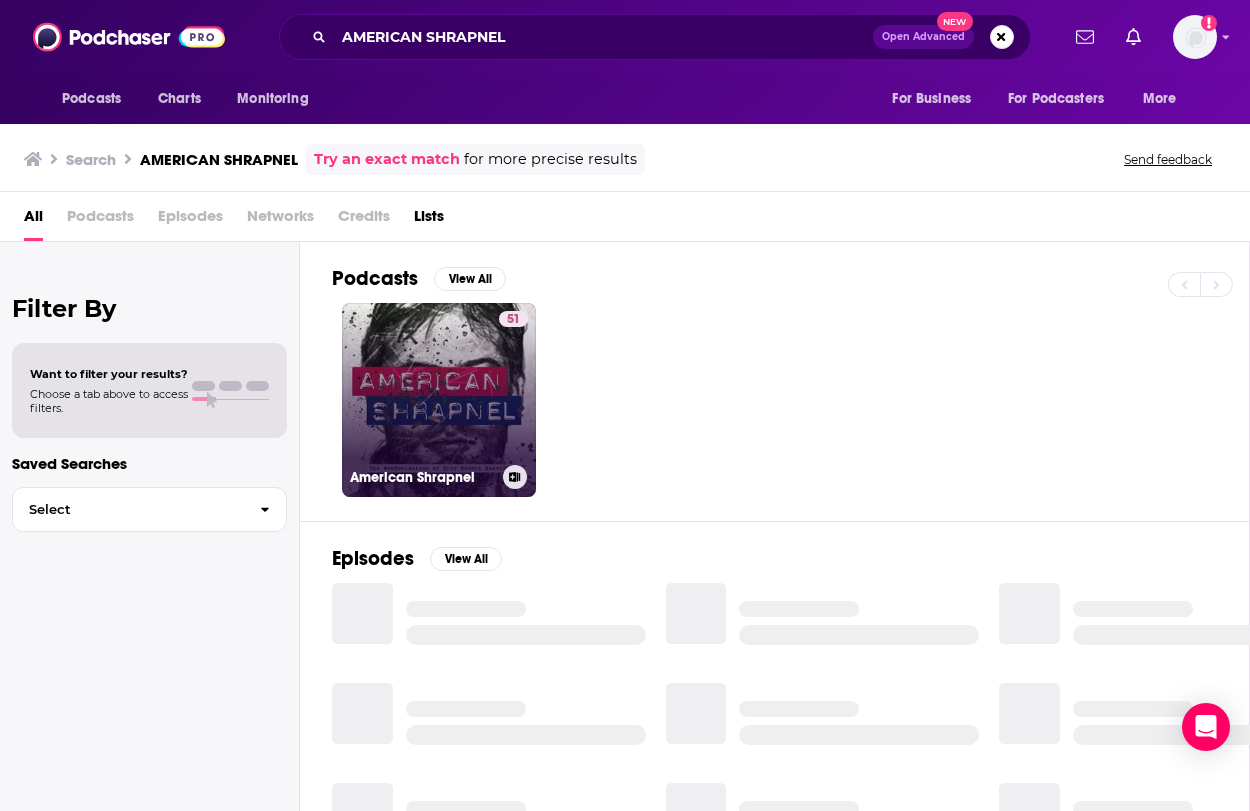 click on "51 American Shrapnel" at bounding box center (439, 400) 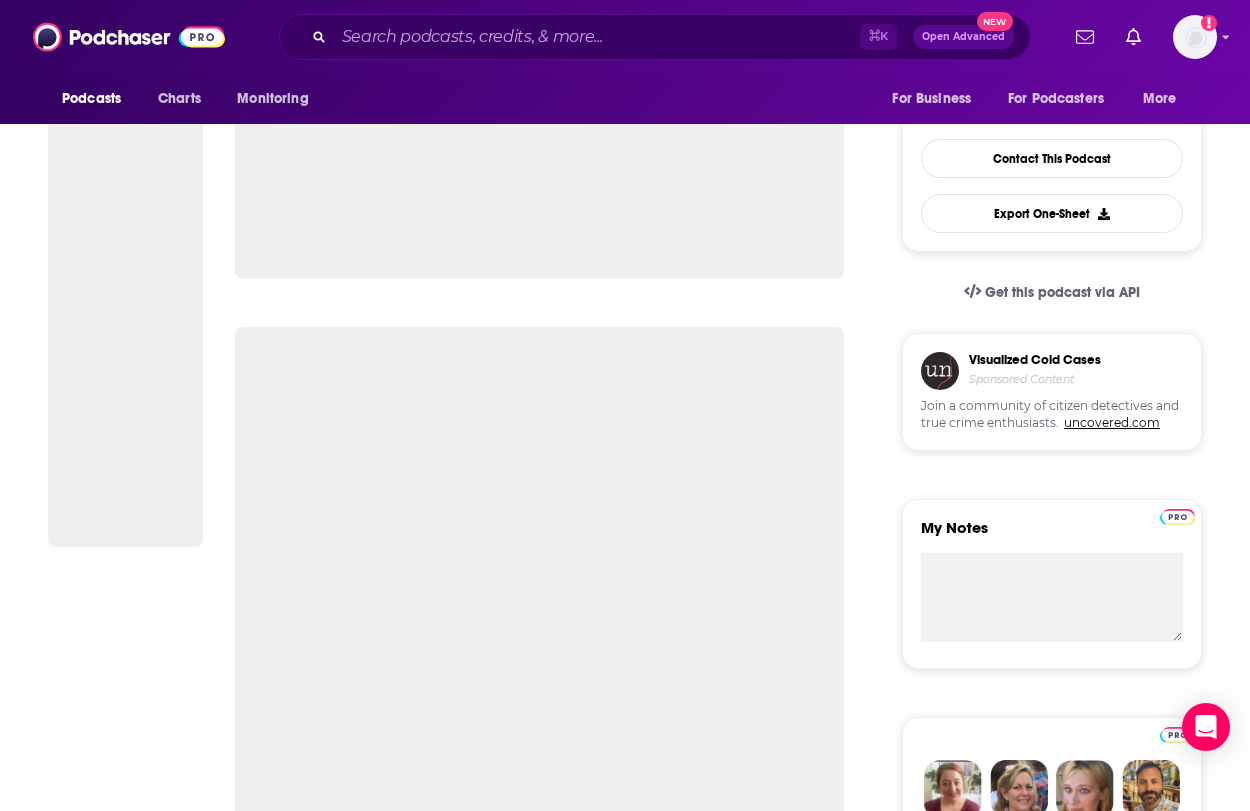 scroll, scrollTop: 470, scrollLeft: 0, axis: vertical 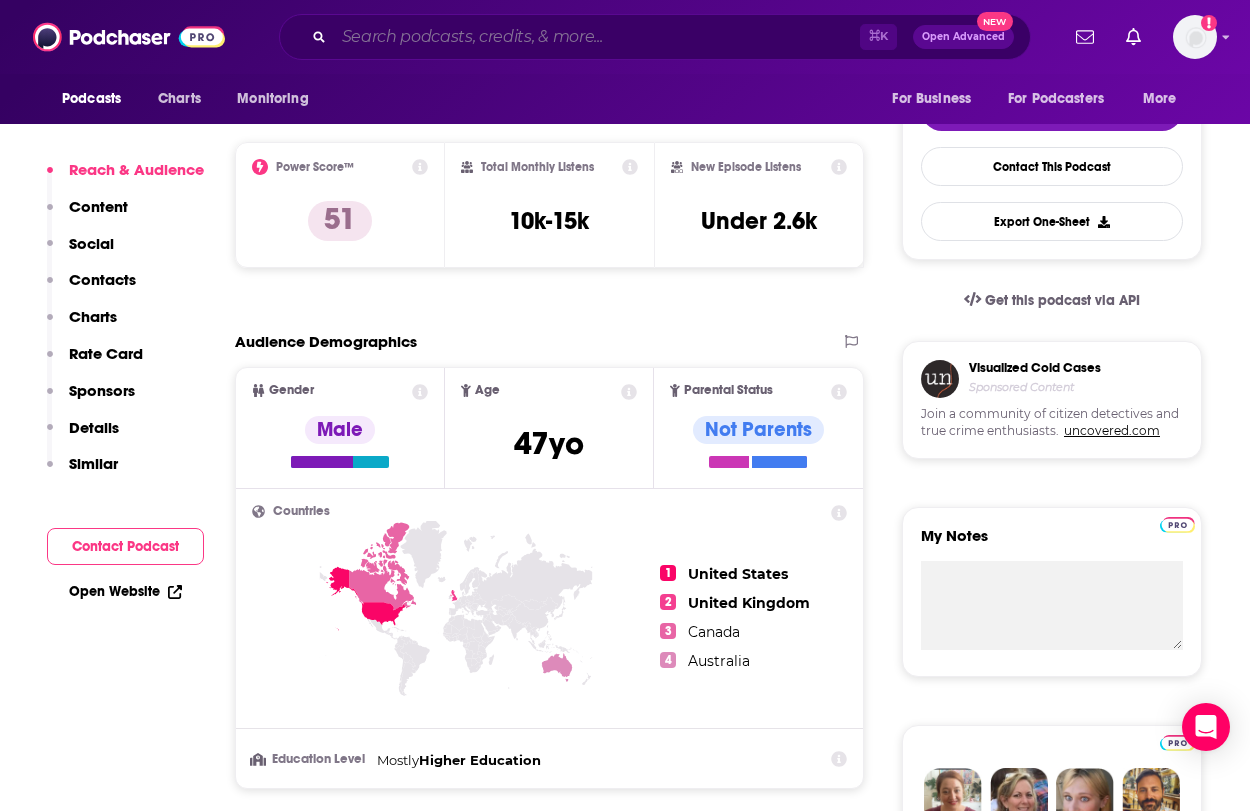click at bounding box center (597, 37) 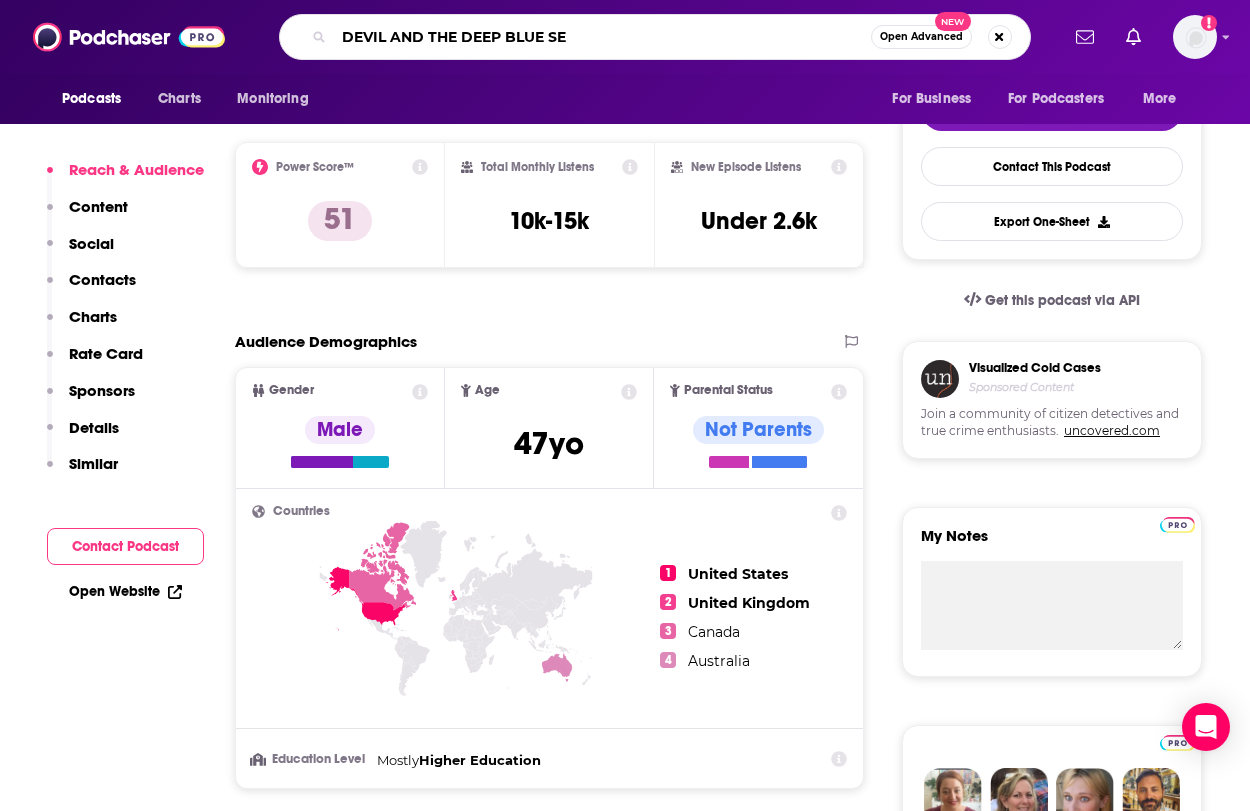 type on "DEVIL AND THE DEEP BLUE SEA" 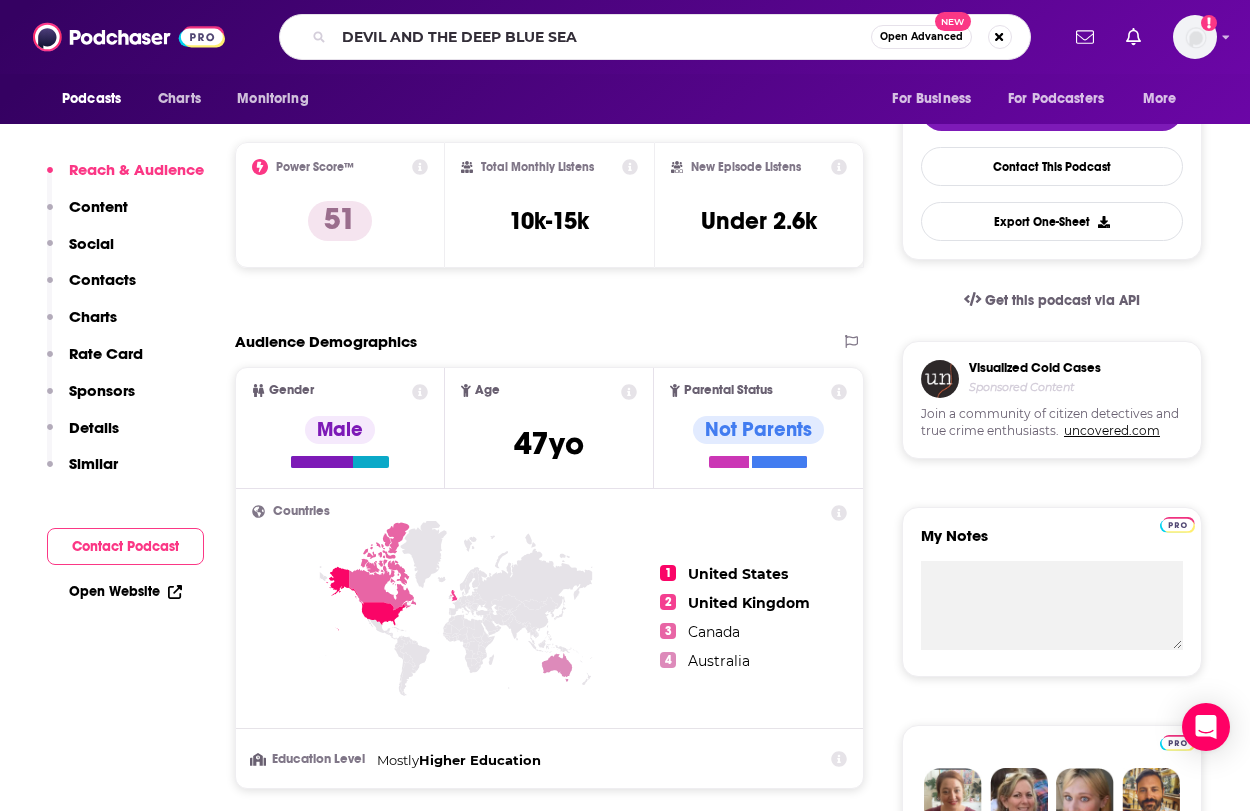 scroll, scrollTop: 0, scrollLeft: 0, axis: both 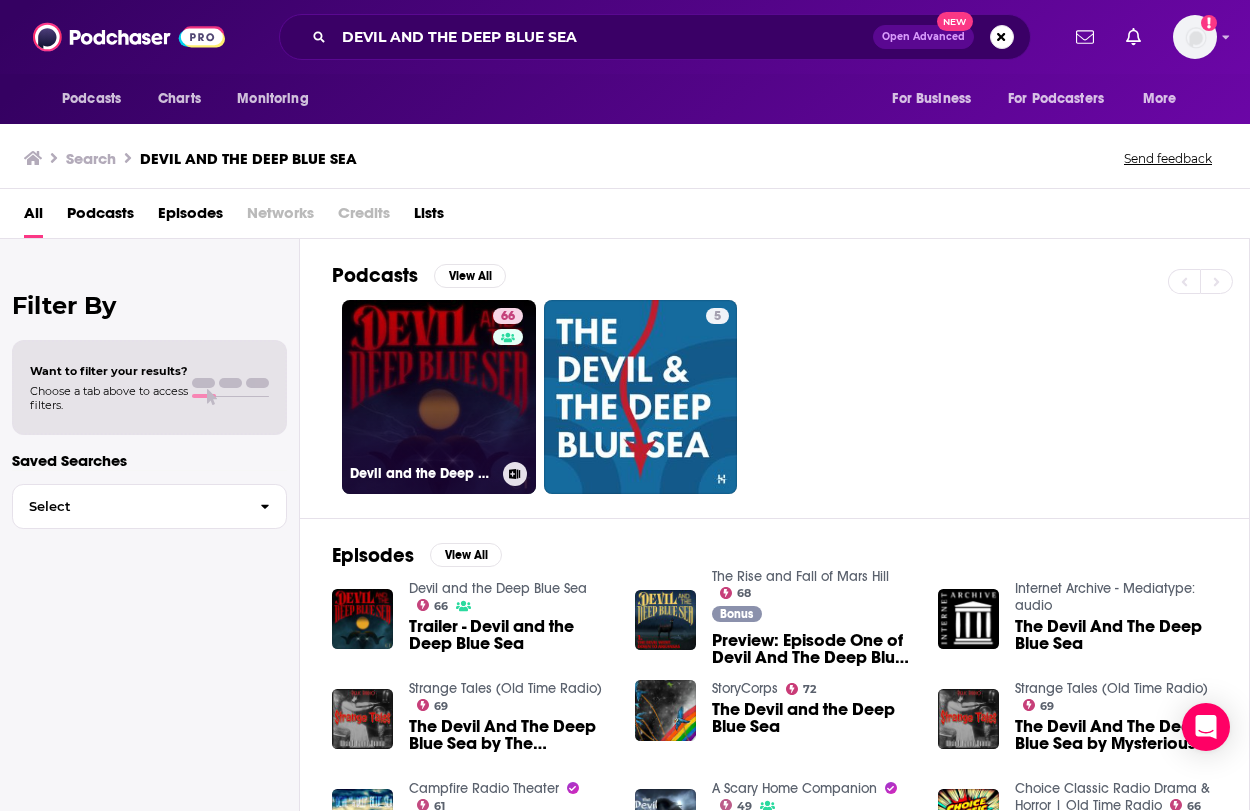 click on "66 Devil and the Deep Blue Sea" at bounding box center [439, 397] 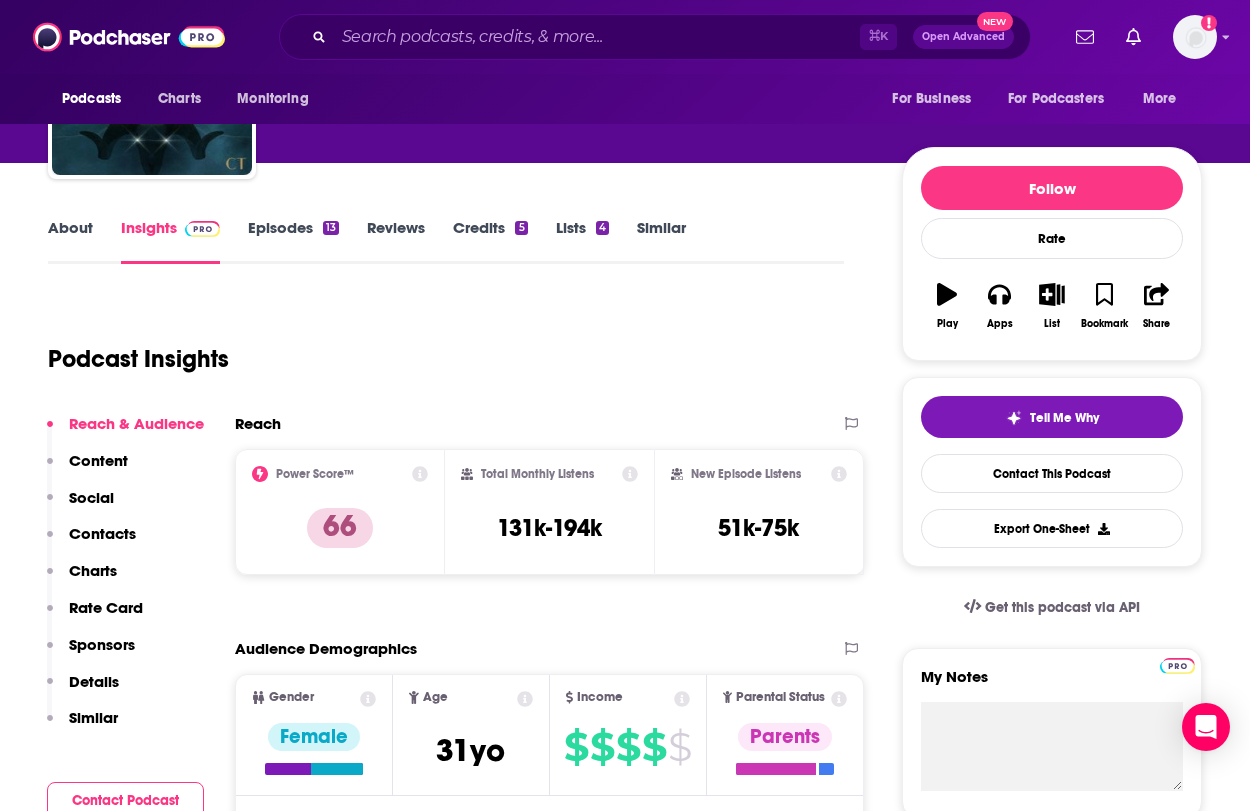 scroll, scrollTop: 164, scrollLeft: 0, axis: vertical 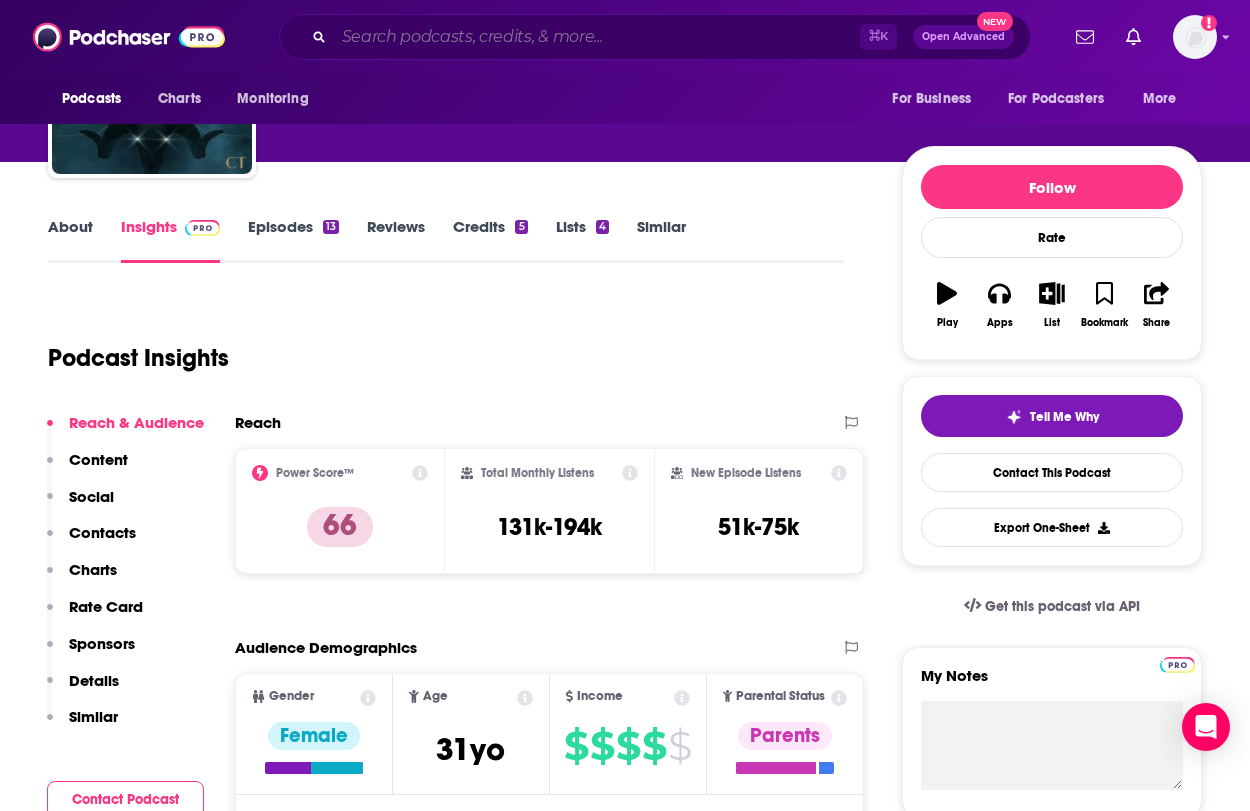 click at bounding box center [597, 37] 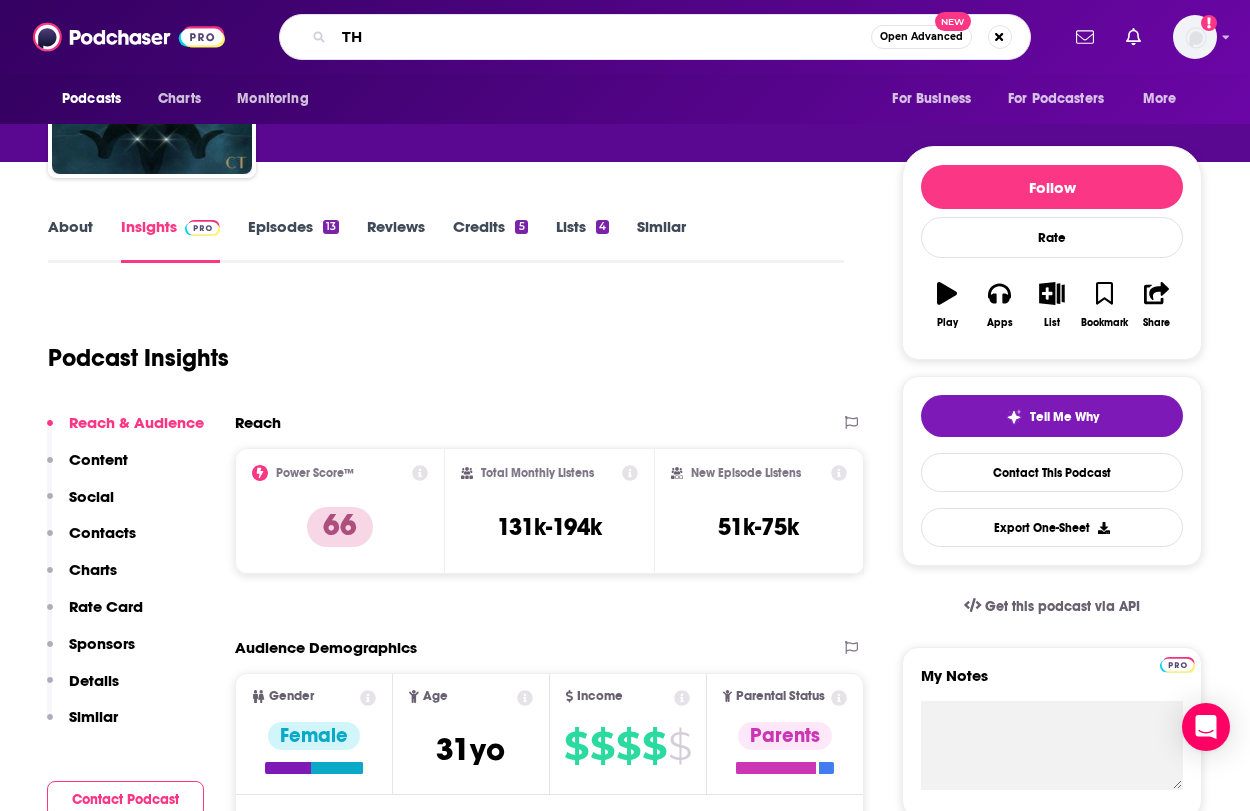 type on "T" 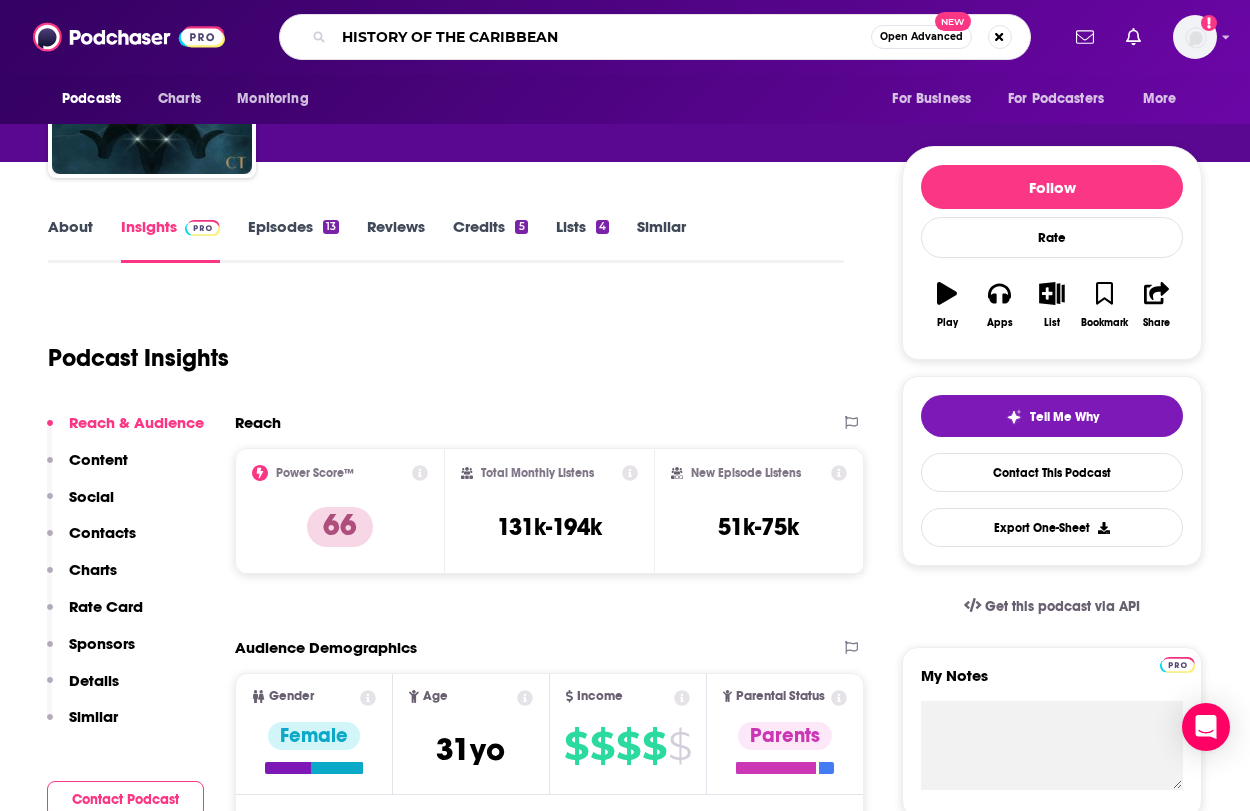 type on "HISTORY OF THE CARIBBEANS" 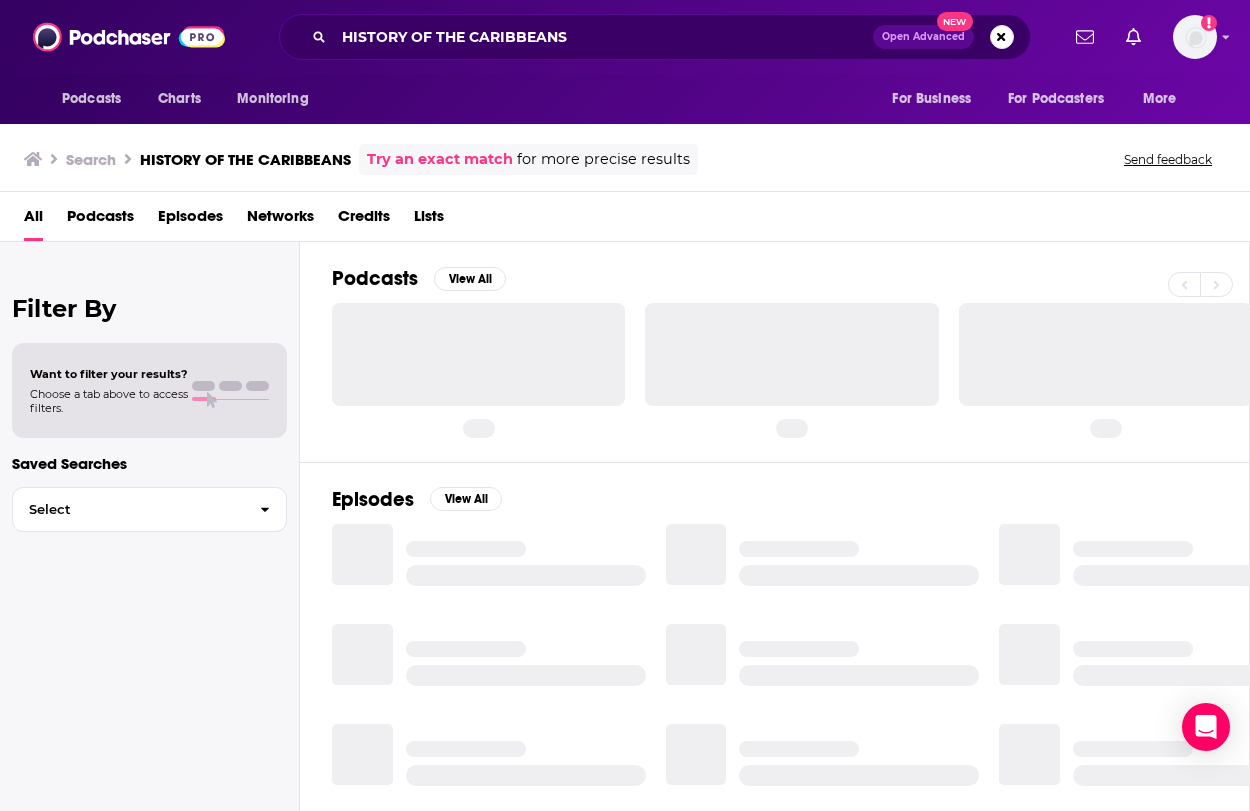 scroll, scrollTop: 0, scrollLeft: 0, axis: both 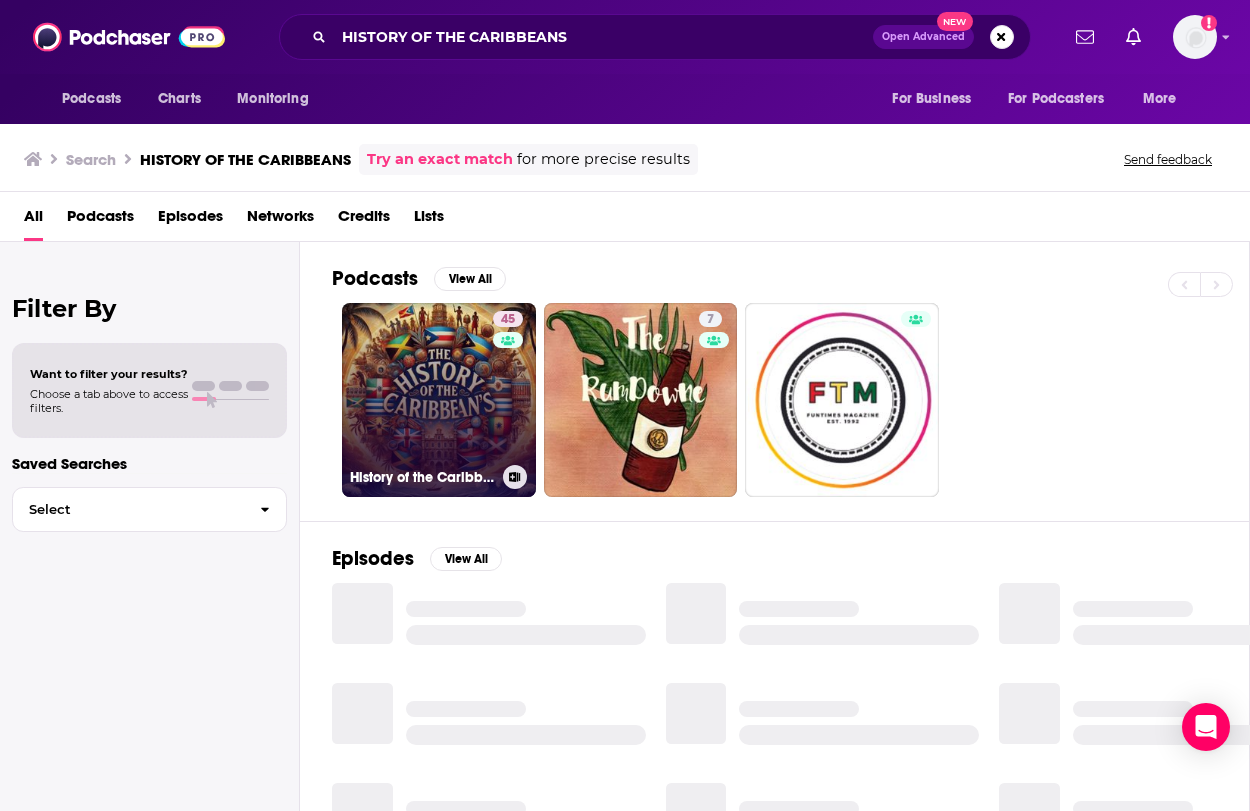 click on "[NUMBER] History of the Caribbeans | Exploring Resilience and Culture" at bounding box center [439, 400] 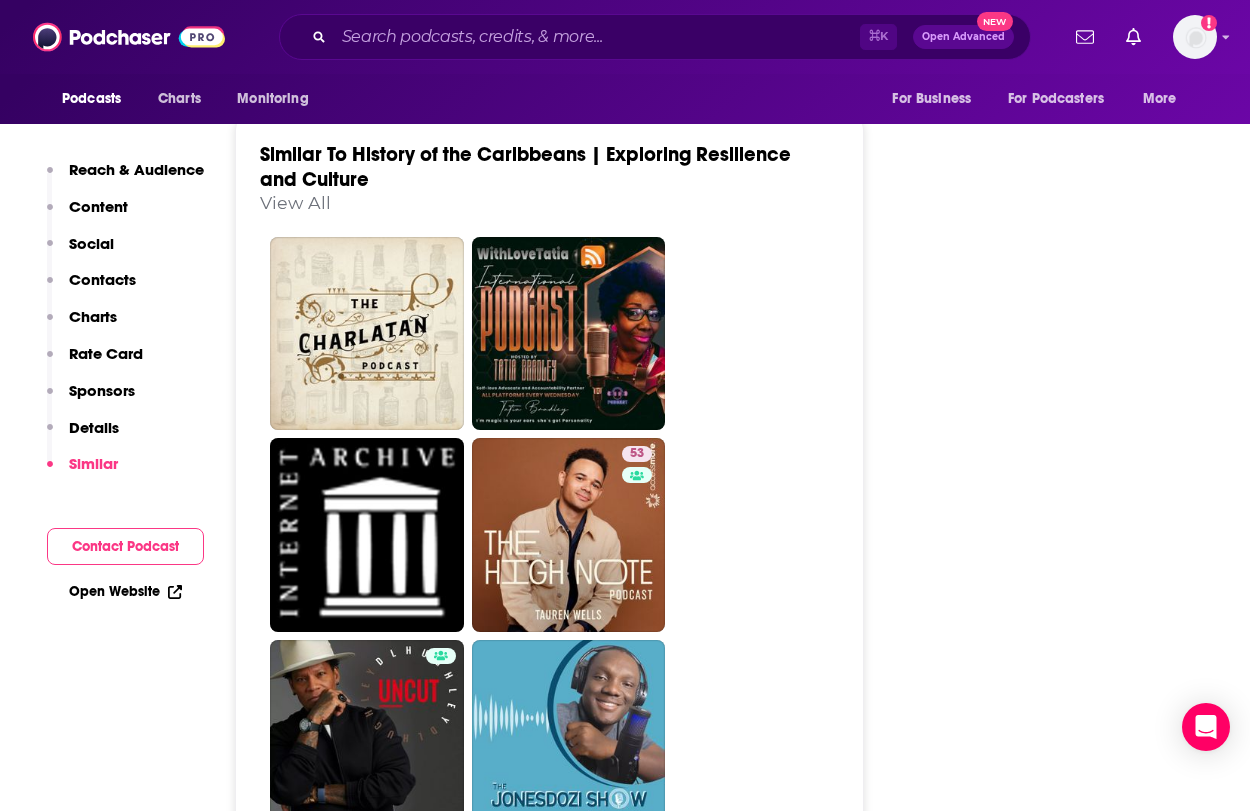scroll, scrollTop: 3469, scrollLeft: 0, axis: vertical 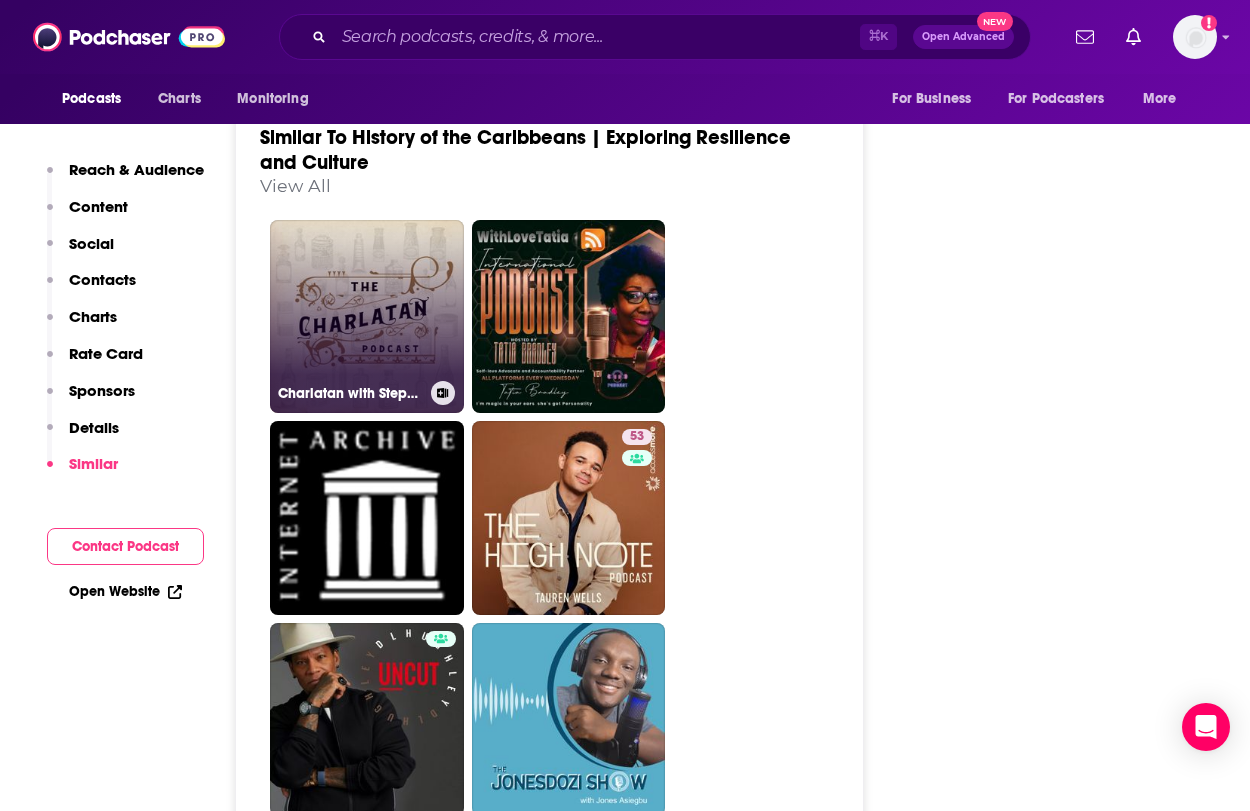 click on "Charlatan with Stephanie Renee" at bounding box center (367, 317) 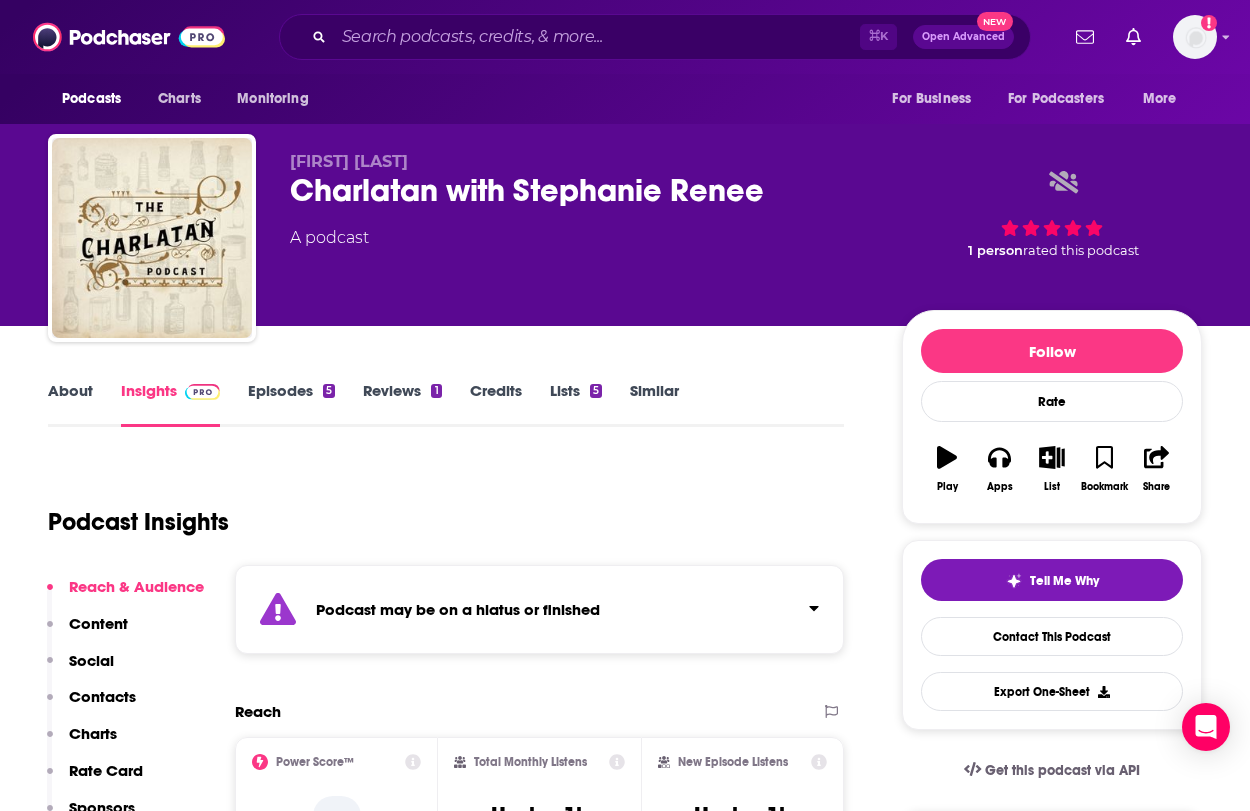 click on "Podcast may be on a hiatus or finished" at bounding box center [539, 609] 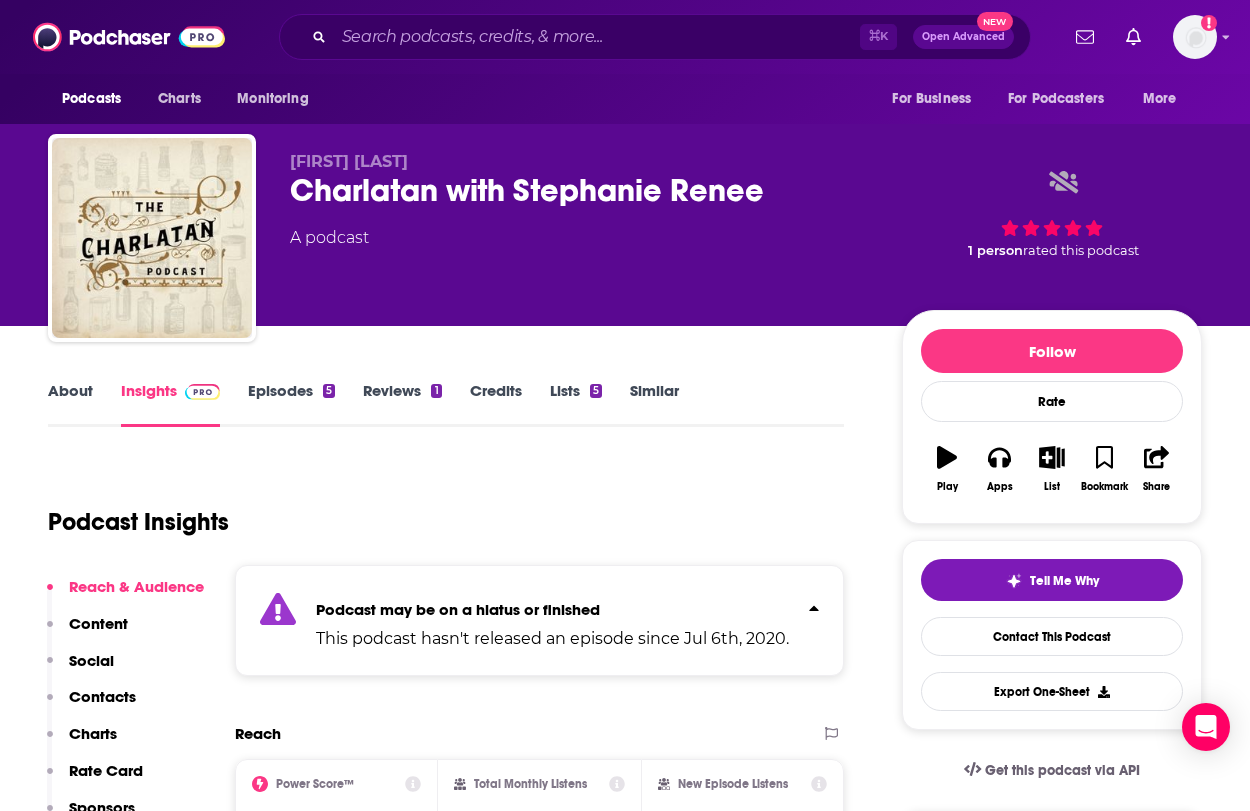 click on "Podcast may be on a hiatus or finished This podcast hasn't released an episode since Jul 6th, 2020." at bounding box center [552, 620] 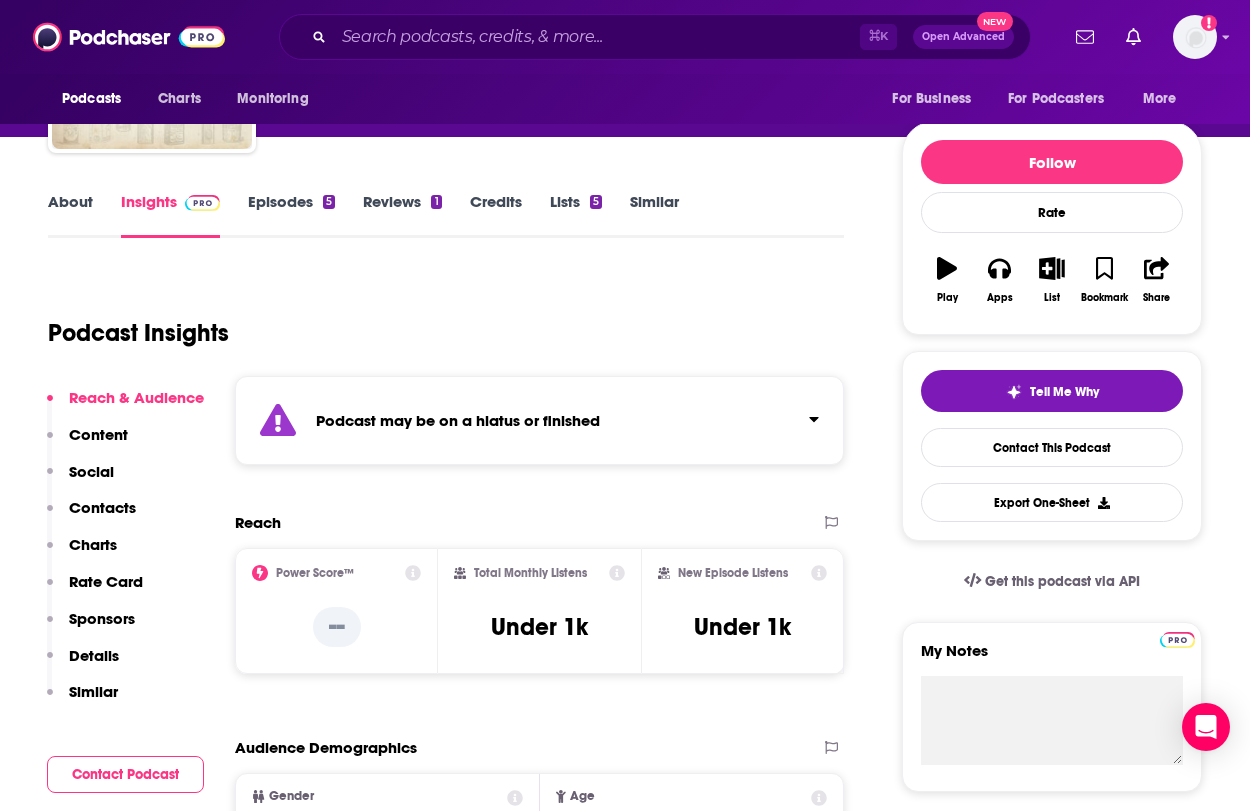 scroll, scrollTop: 241, scrollLeft: 0, axis: vertical 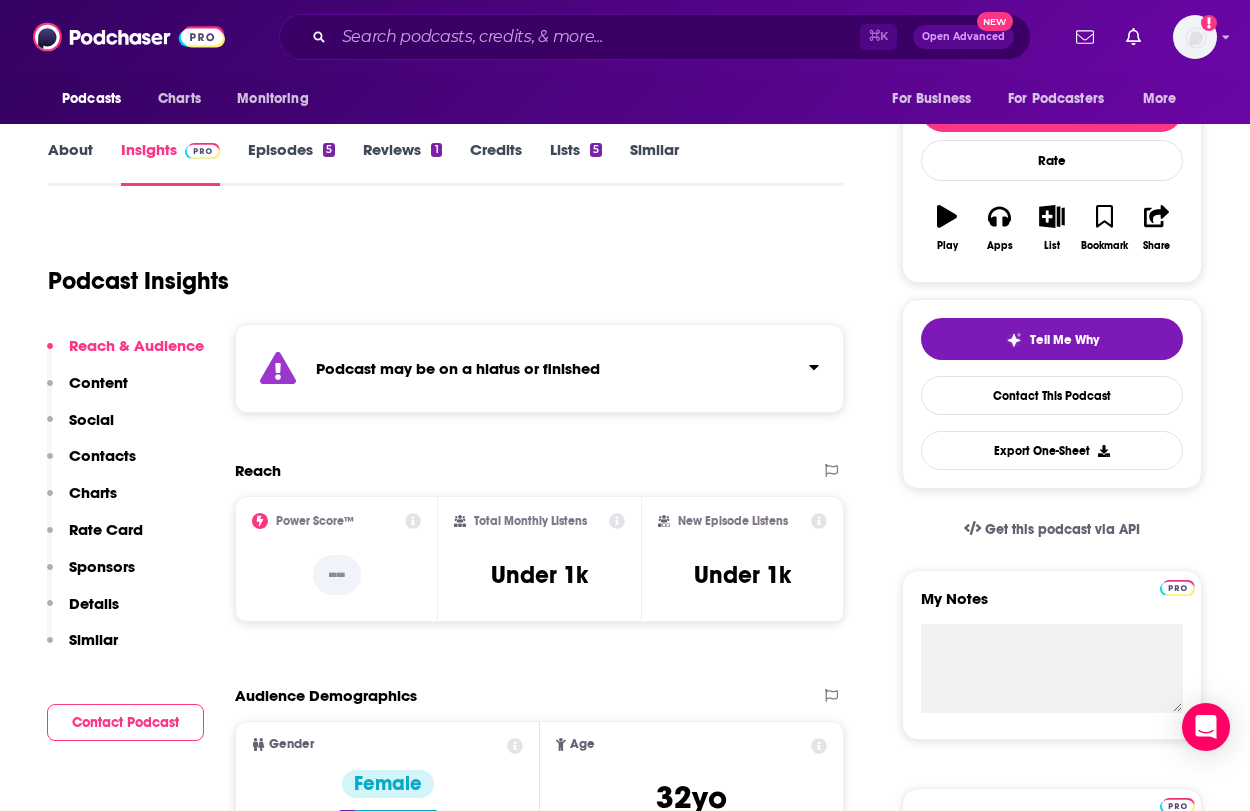 type on "https://www.podchaser.com/podcasts/history-of-the-caribbeans-expl-[NUMBER]" 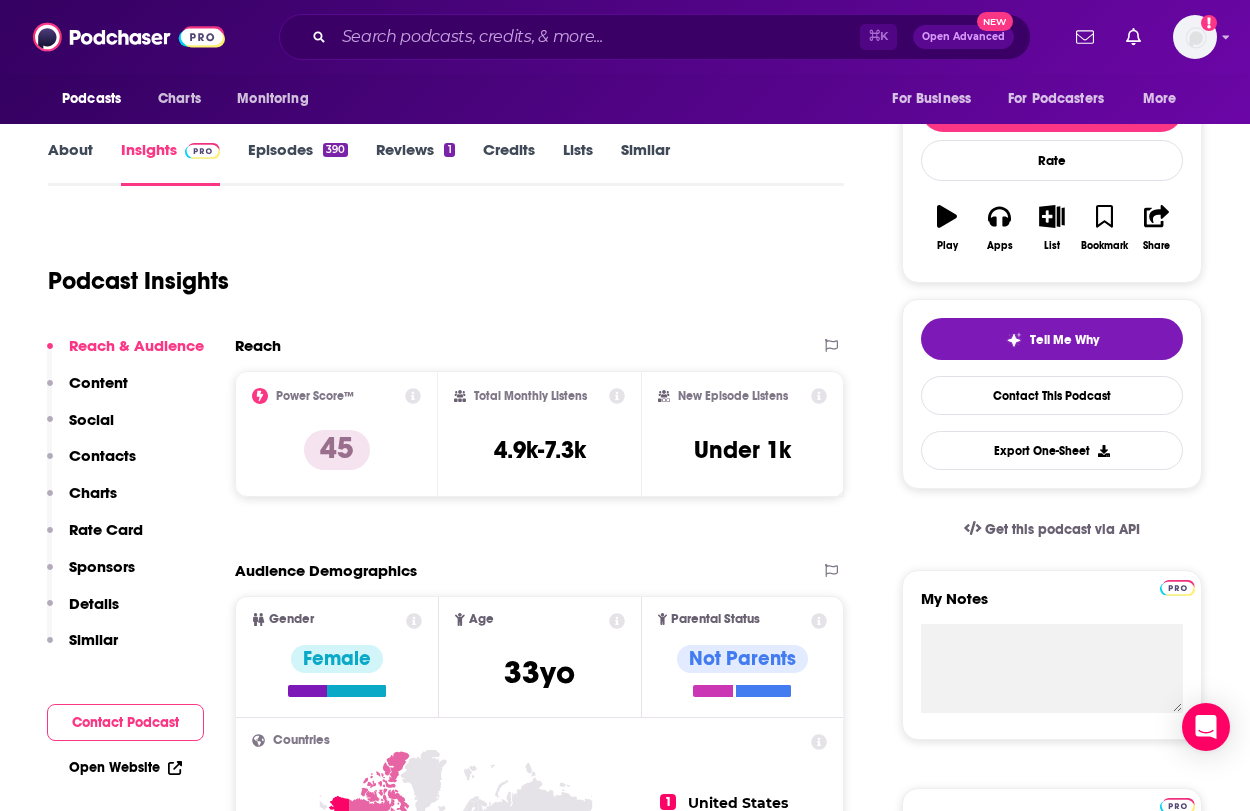 scroll, scrollTop: 0, scrollLeft: 0, axis: both 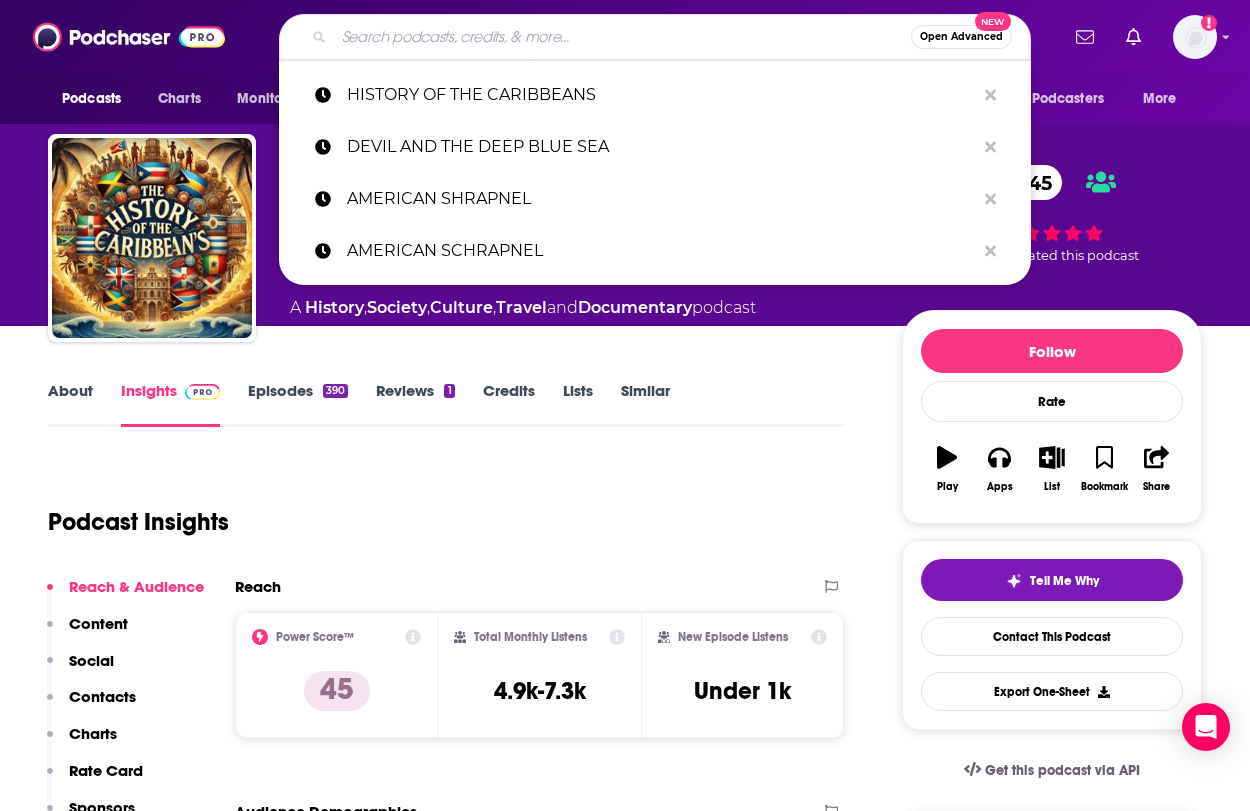 click at bounding box center (622, 37) 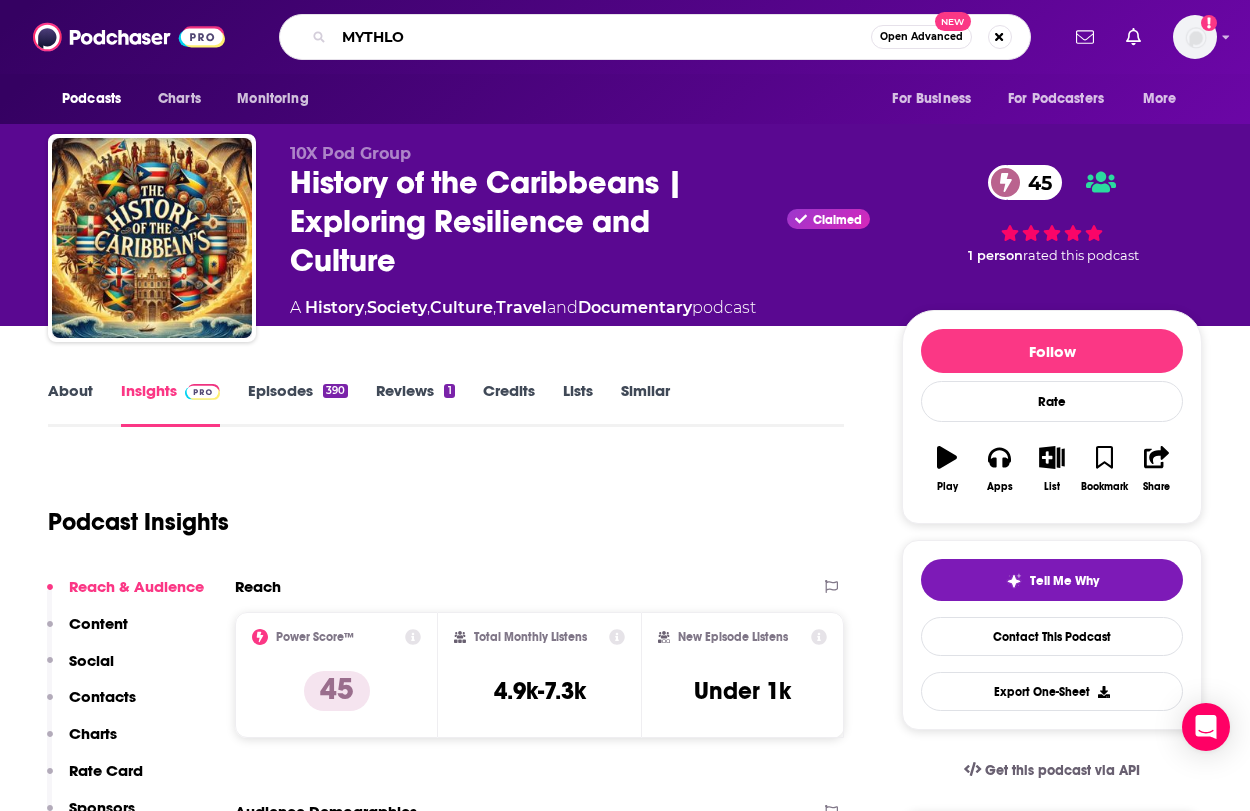 type on "MYTHLOK" 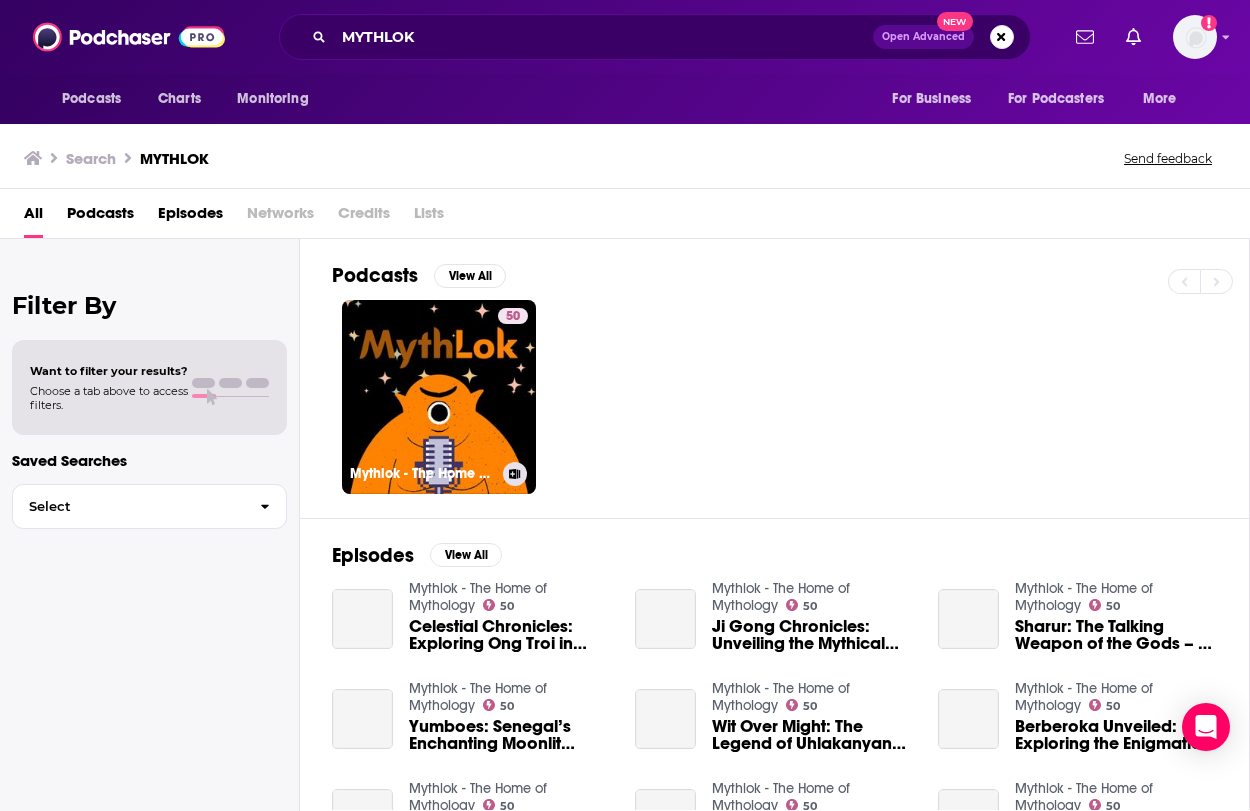 click on "50 Mythlok - The Home of Mythology" at bounding box center (439, 397) 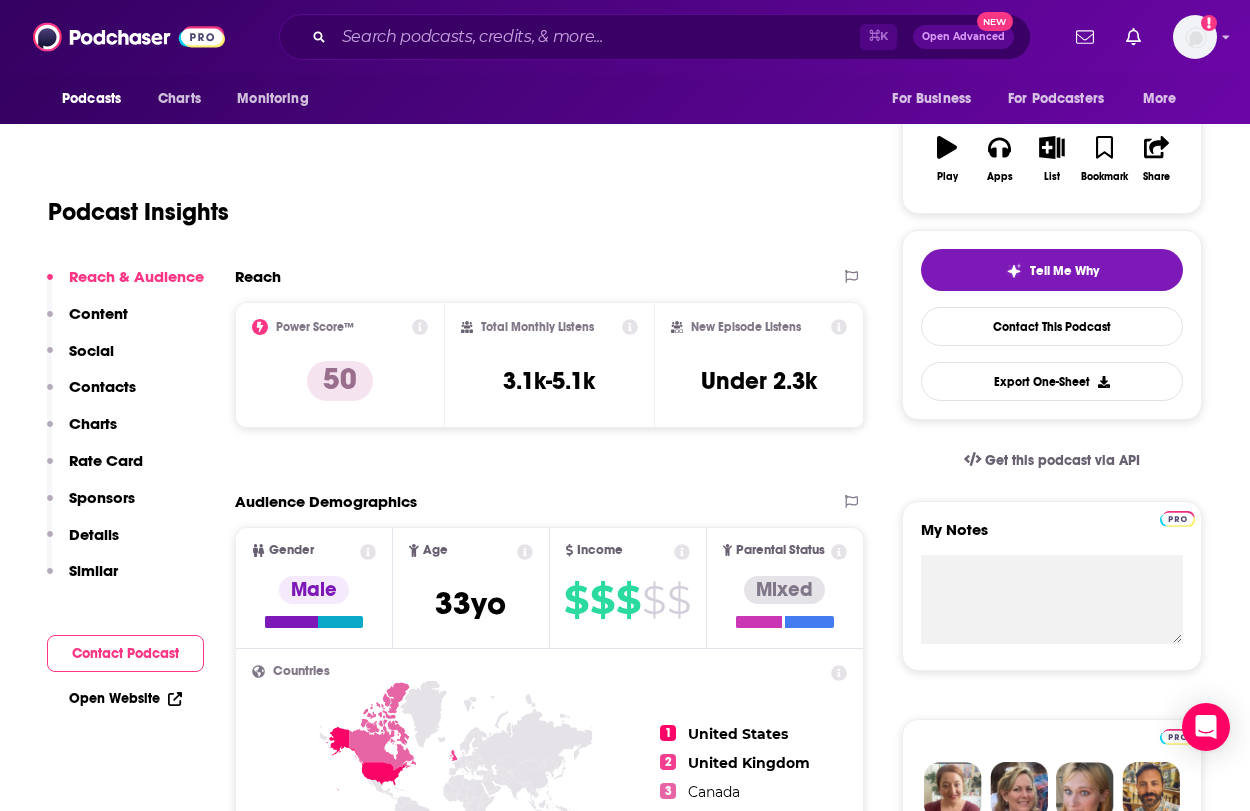 scroll, scrollTop: 311, scrollLeft: 0, axis: vertical 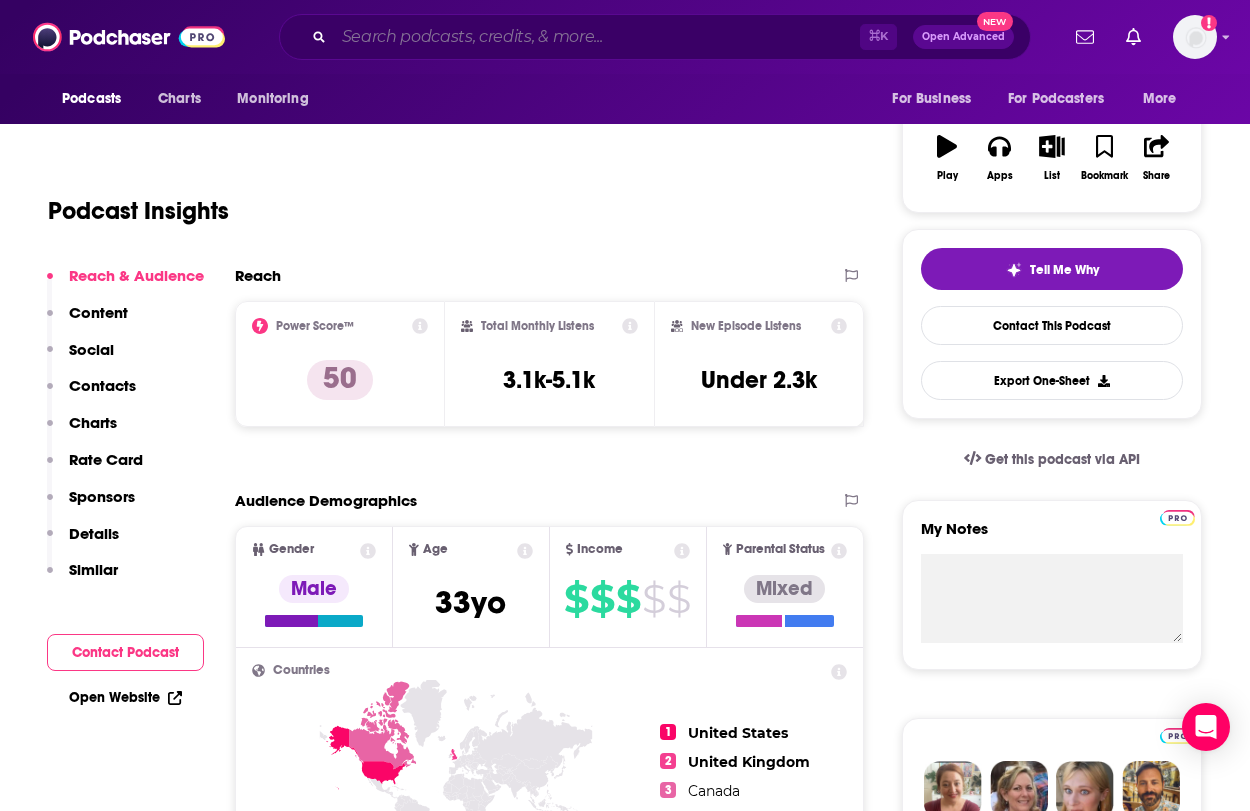 click at bounding box center (597, 37) 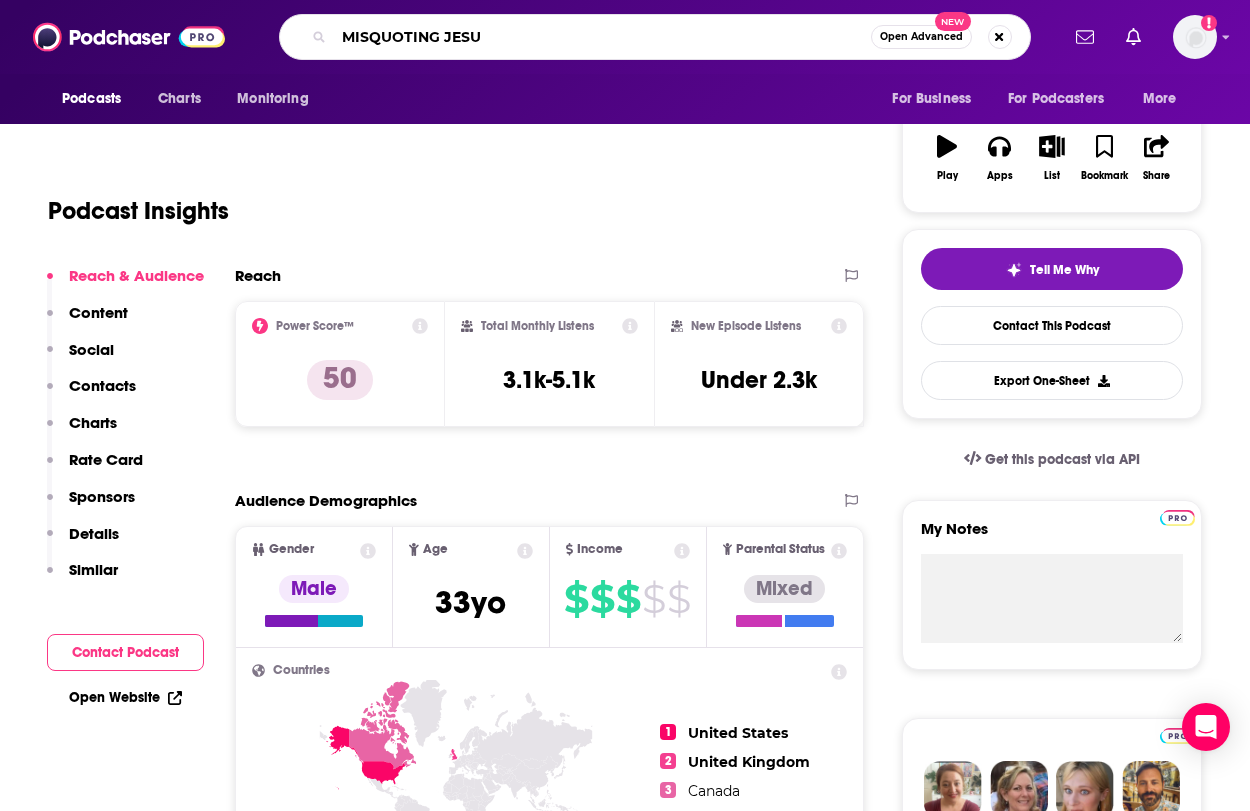 type on "MISQUOTING JESUS" 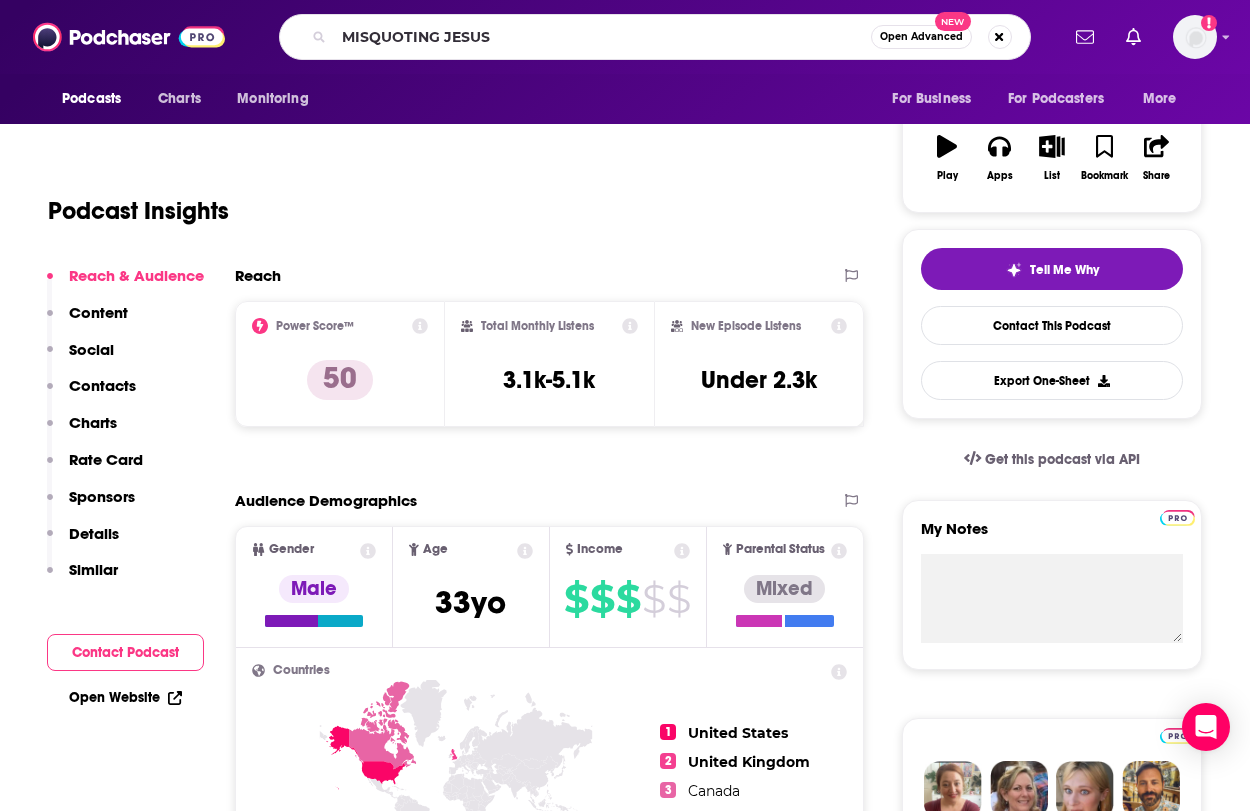 scroll, scrollTop: 0, scrollLeft: 0, axis: both 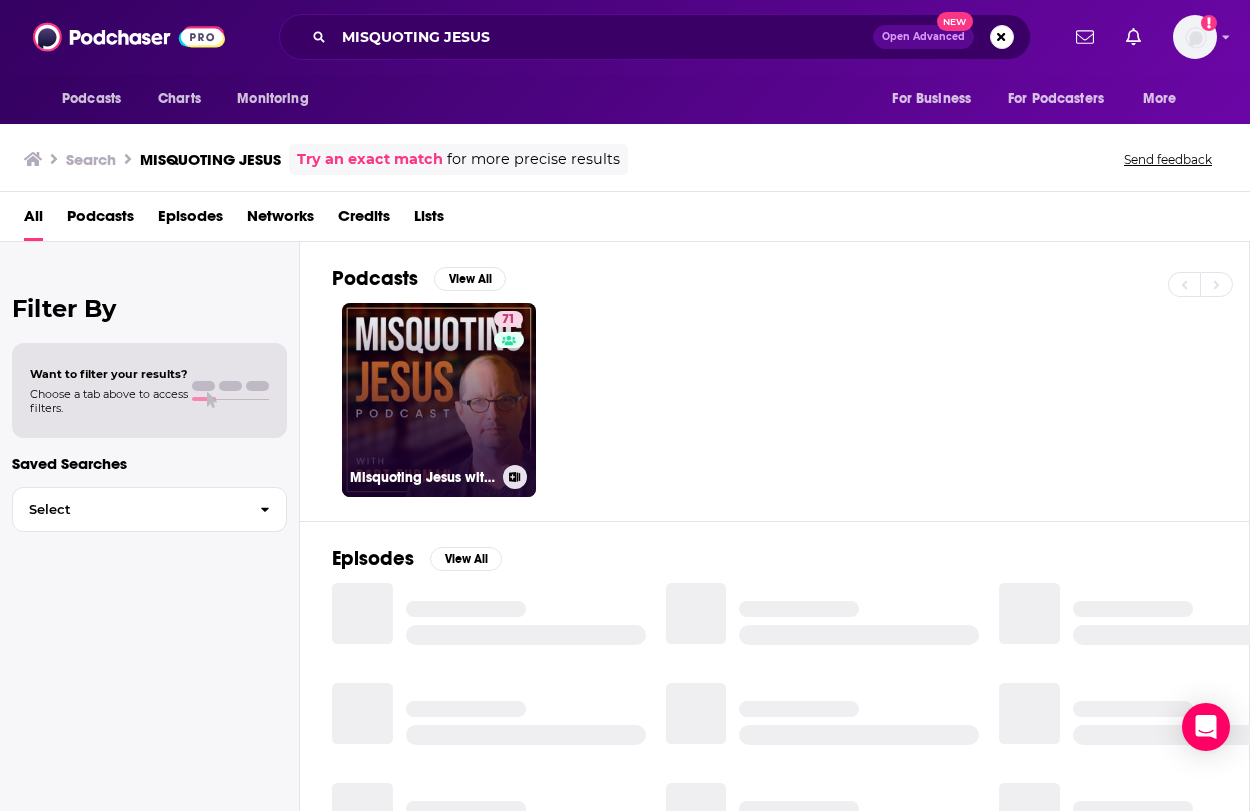click on "71 Misquoting Jesus with [NAME]" at bounding box center [439, 400] 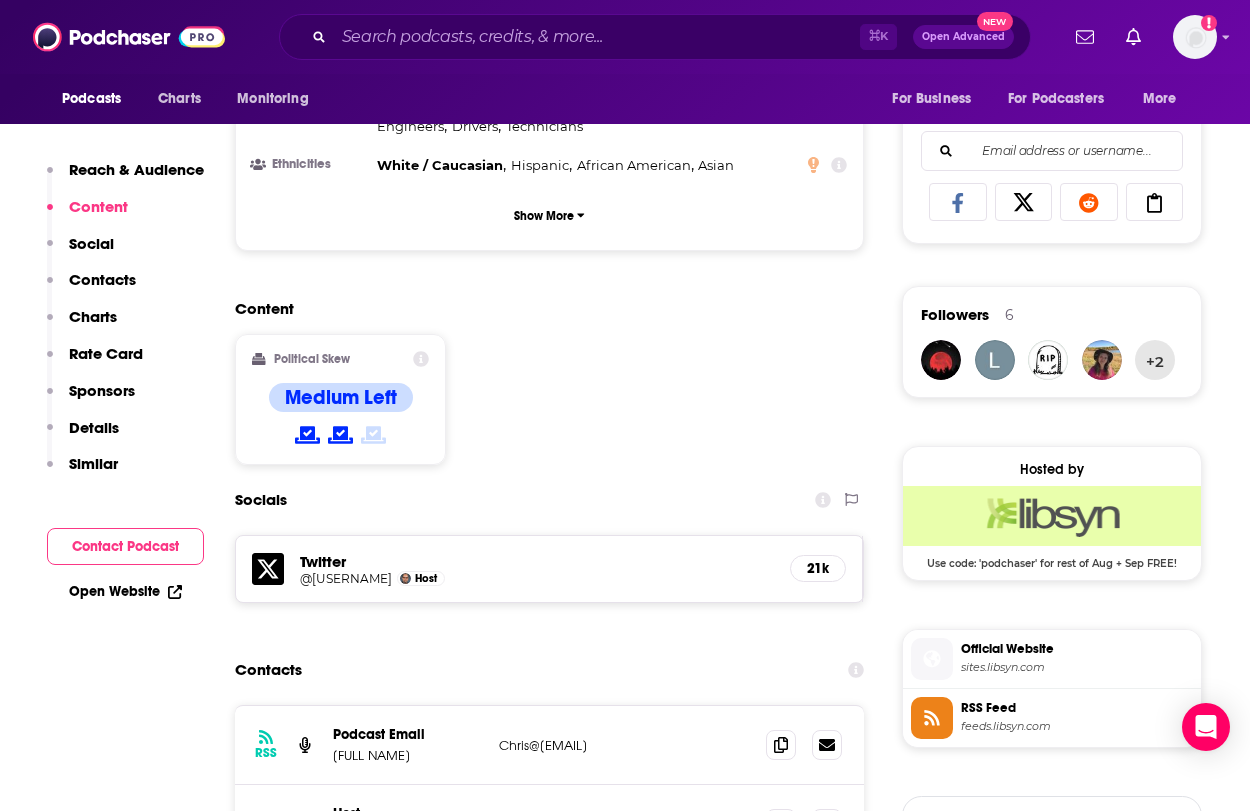 scroll, scrollTop: 1393, scrollLeft: 0, axis: vertical 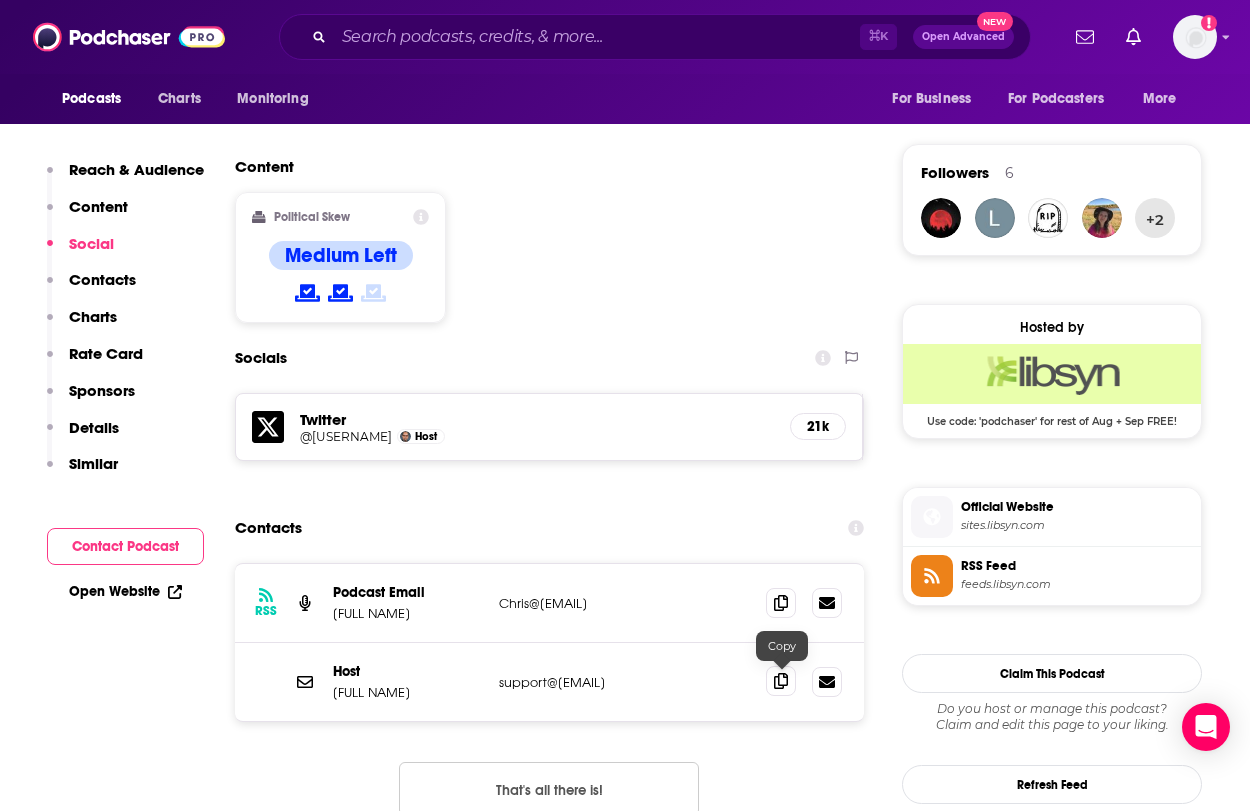 click 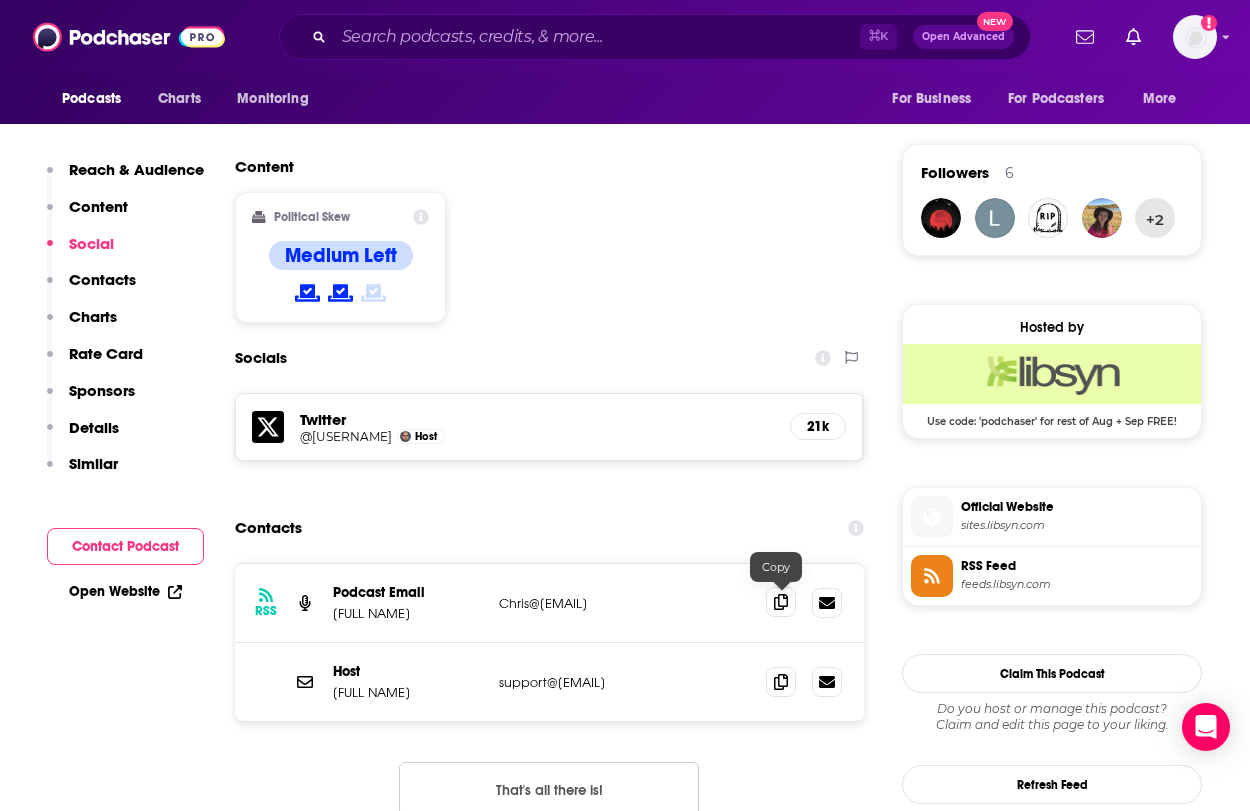 click at bounding box center (781, 602) 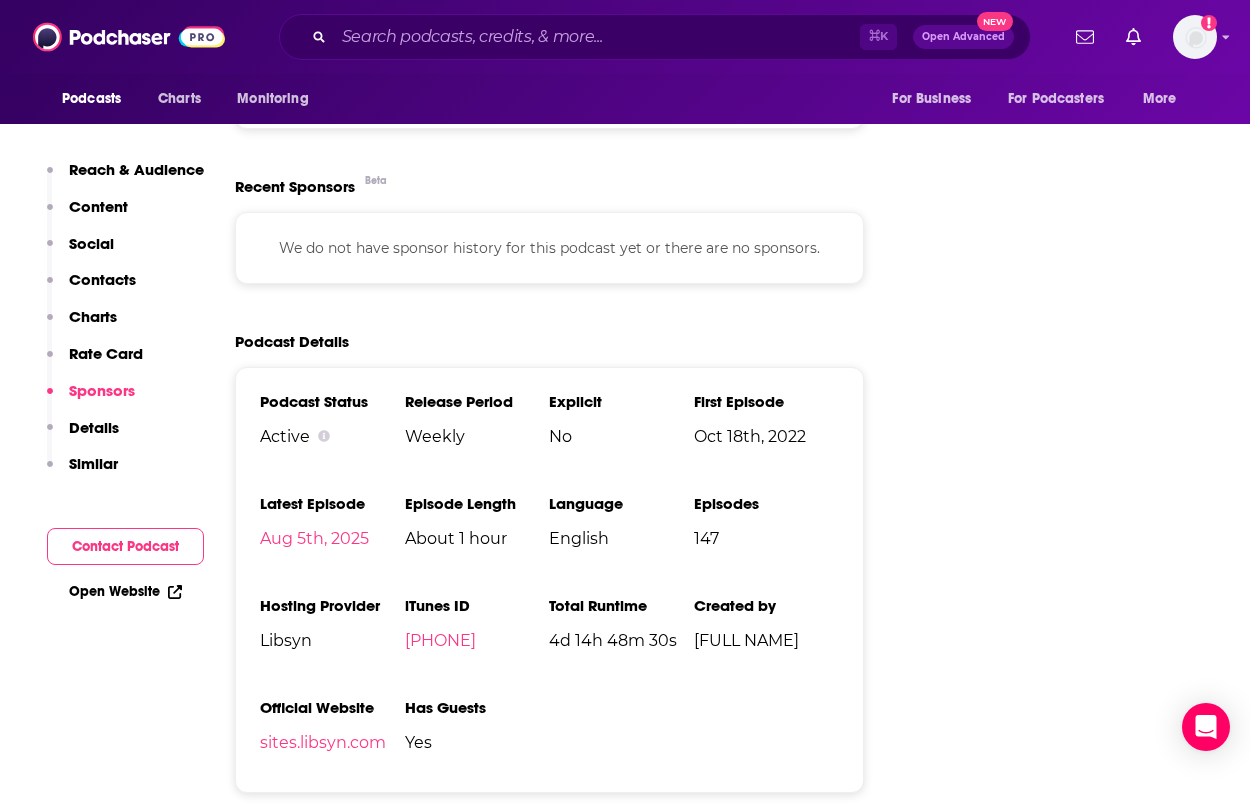 scroll, scrollTop: 3211, scrollLeft: 0, axis: vertical 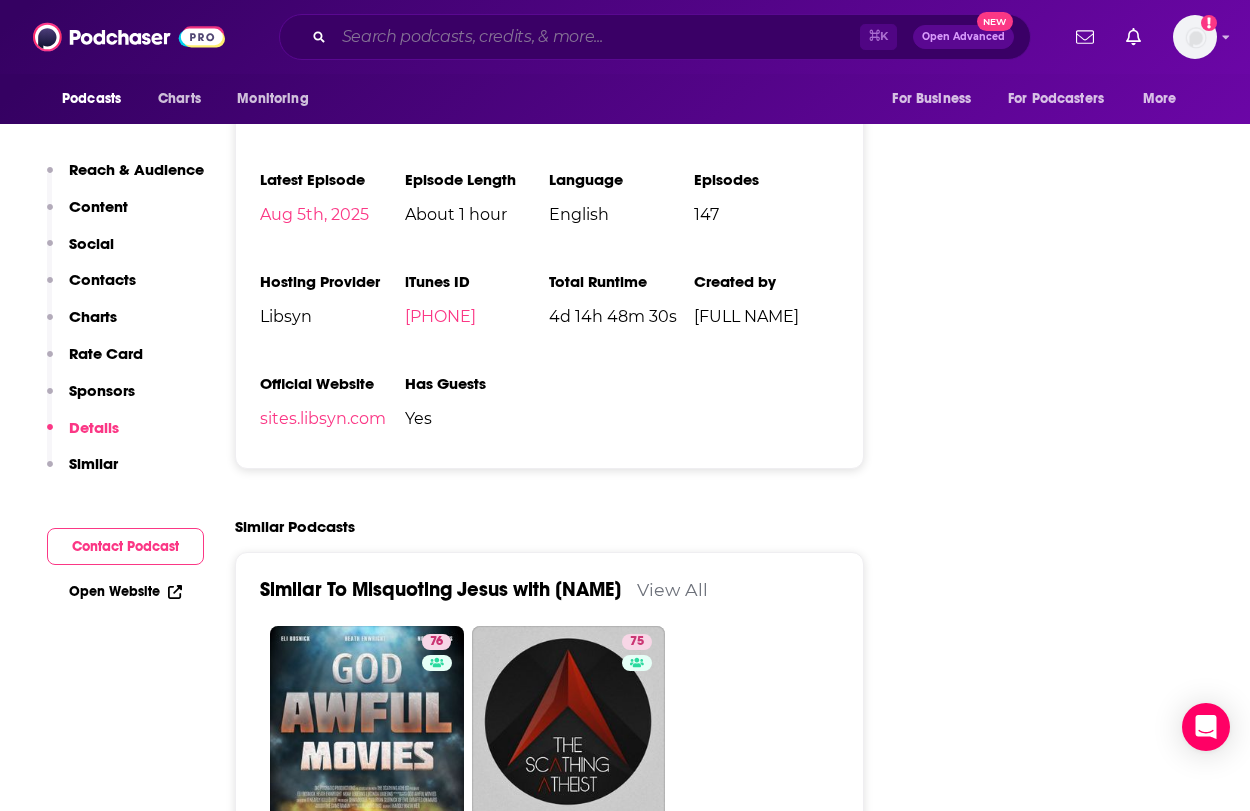 click at bounding box center [597, 37] 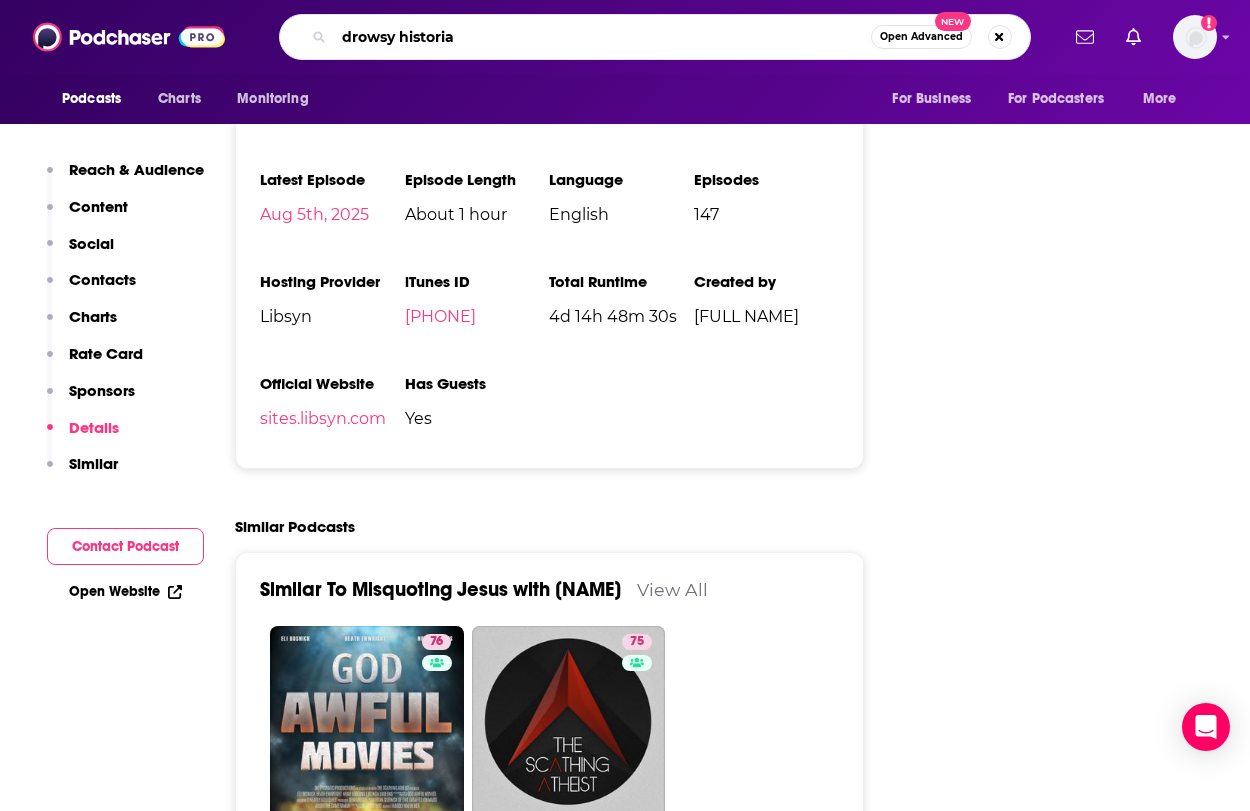 type on "drowsy historian" 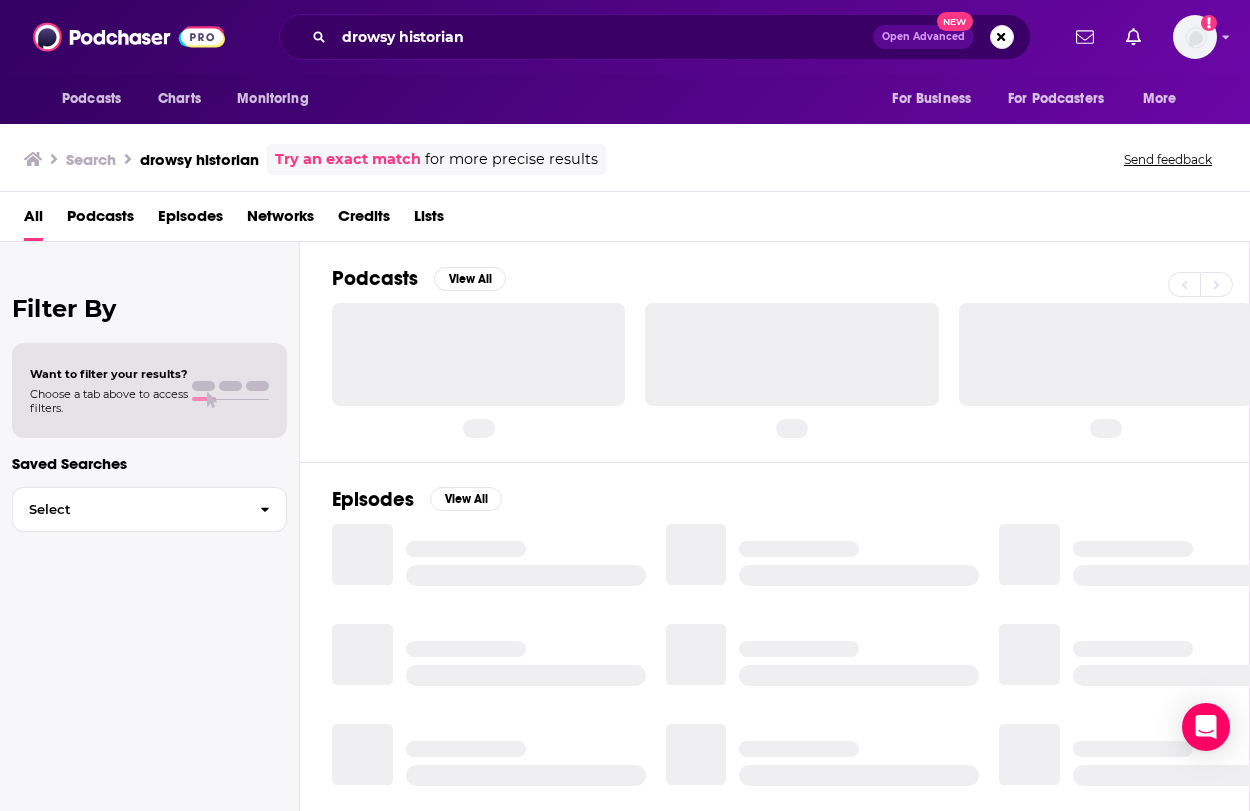 scroll, scrollTop: 0, scrollLeft: 0, axis: both 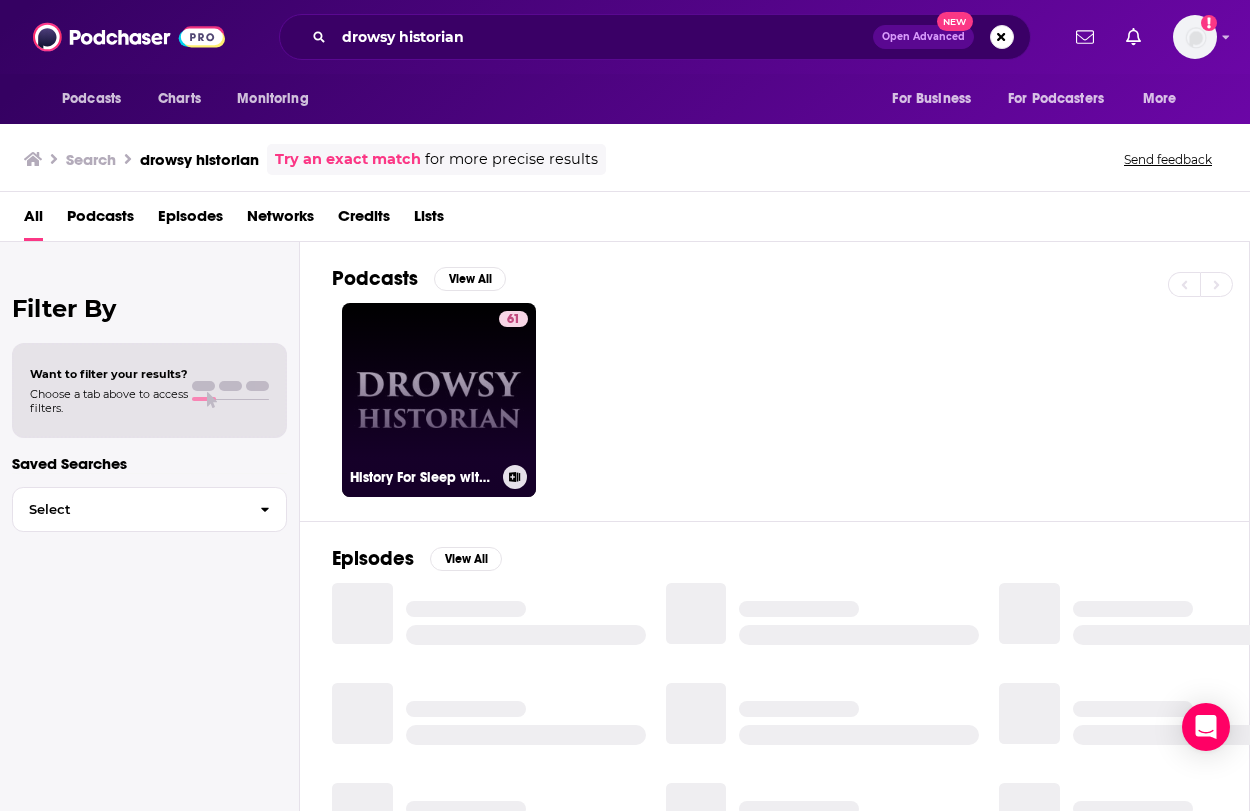 click on "61 History For Sleep with the Drowsy Historian" at bounding box center (439, 400) 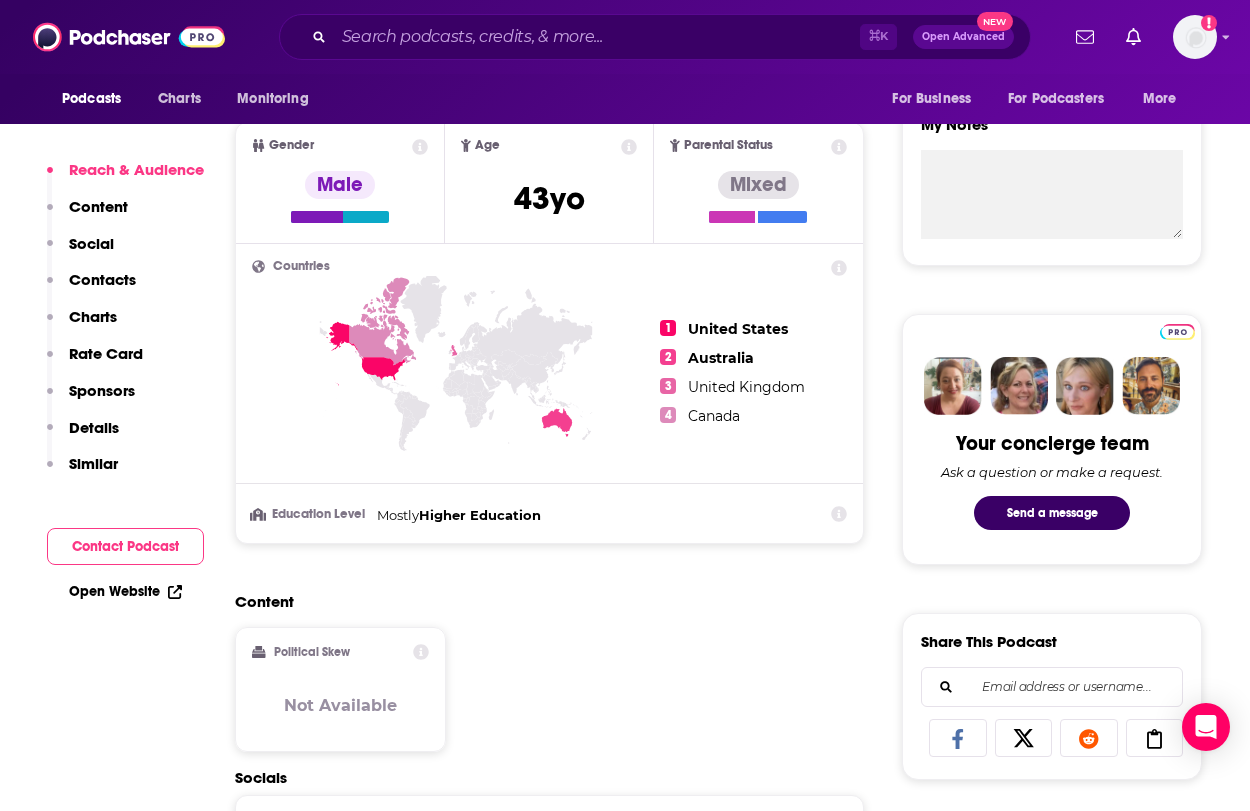 scroll, scrollTop: 1003, scrollLeft: 0, axis: vertical 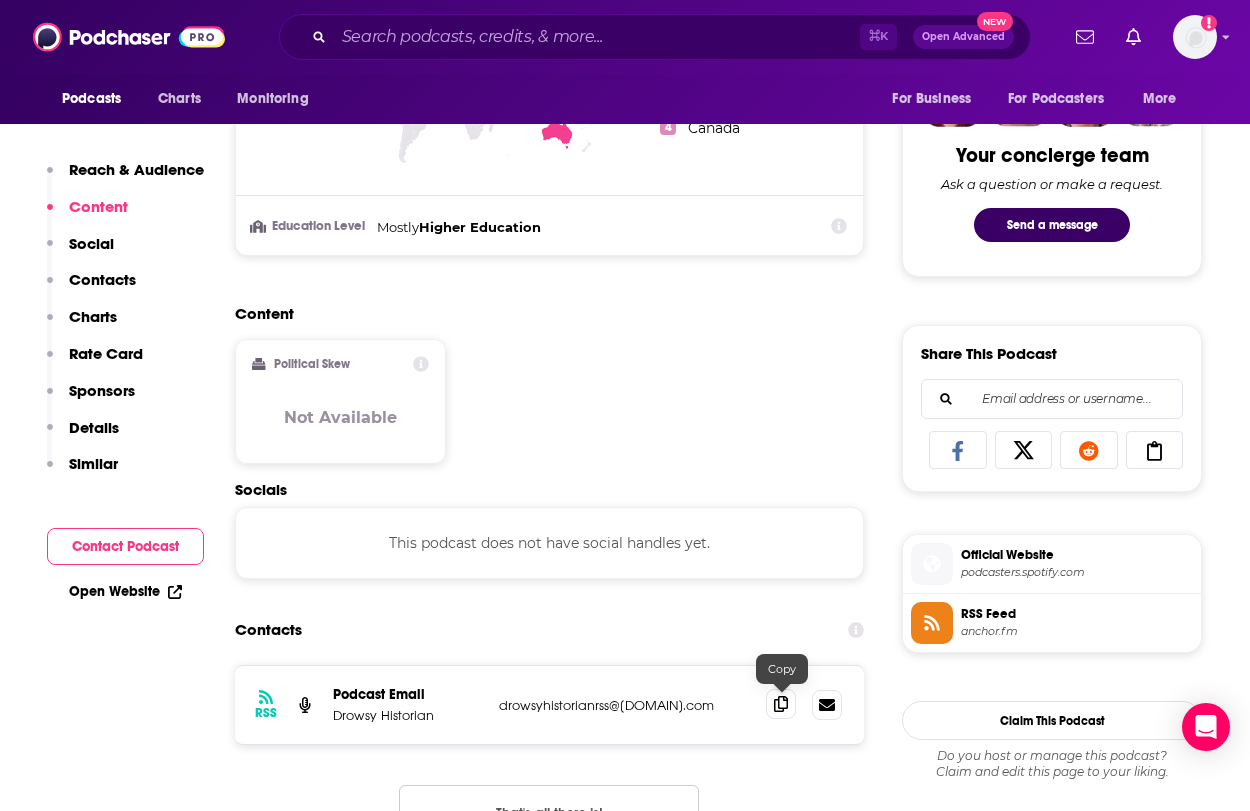 click at bounding box center [781, 704] 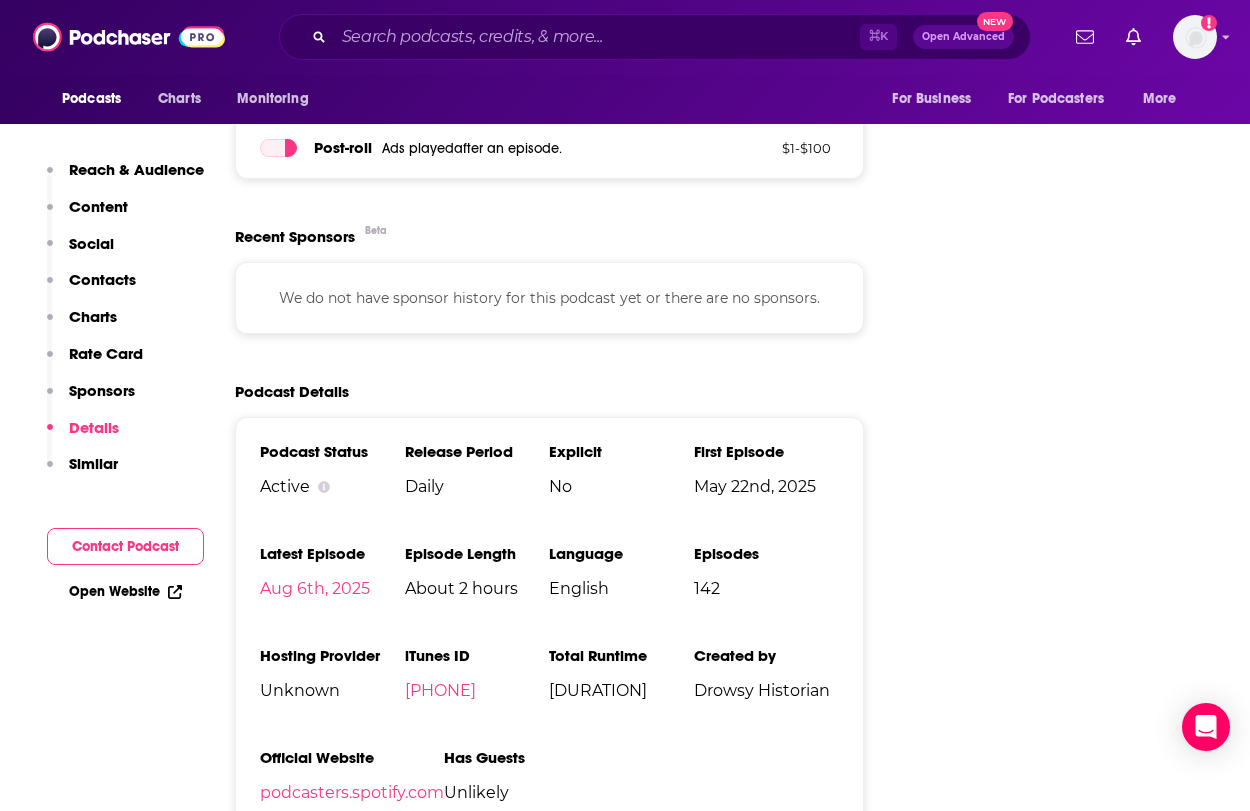 scroll, scrollTop: 2522, scrollLeft: 0, axis: vertical 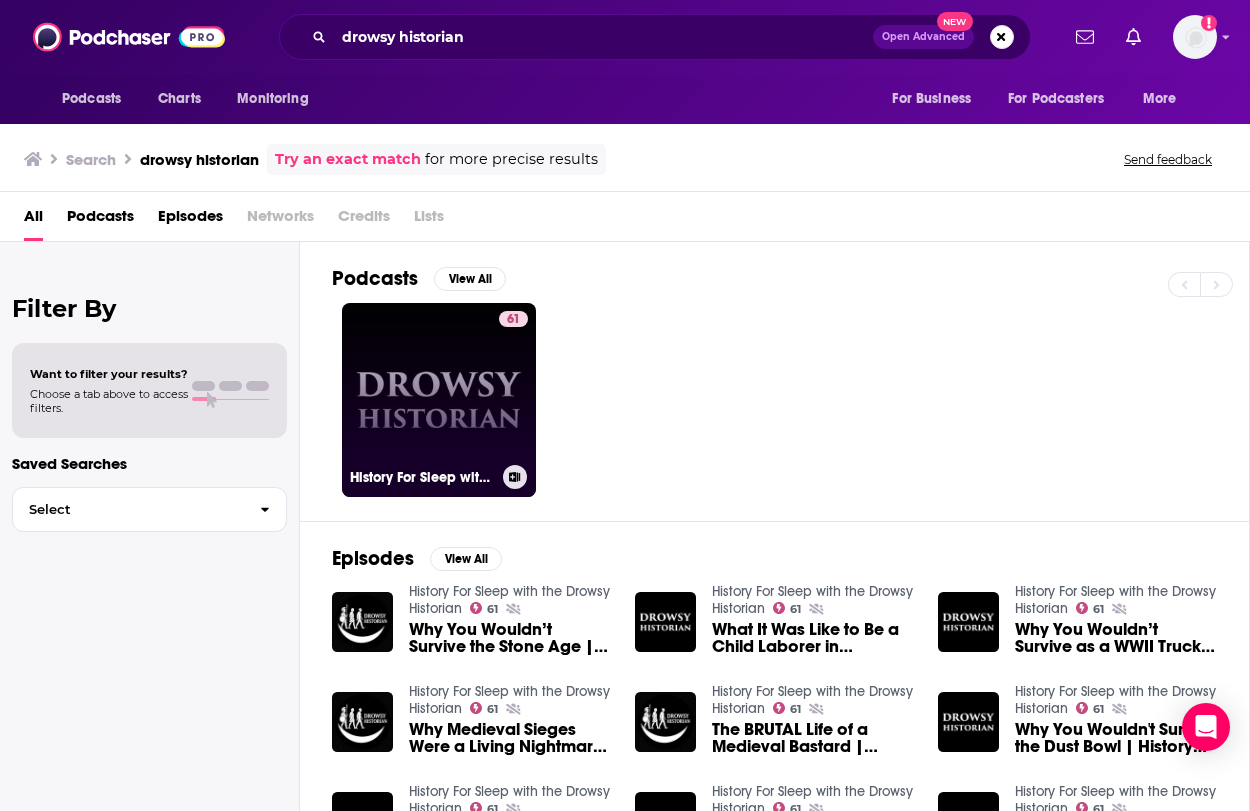 click on "61 History For Sleep with the Drowsy Historian" at bounding box center [439, 400] 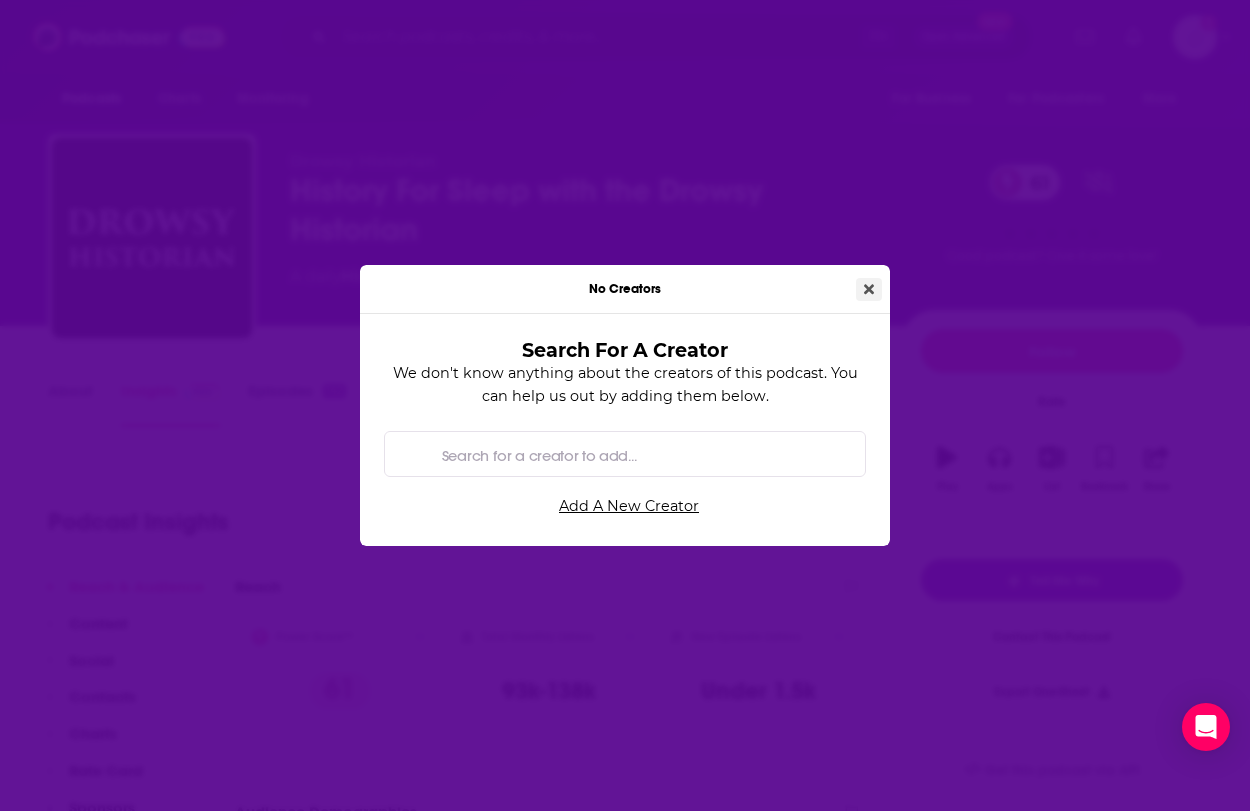 click 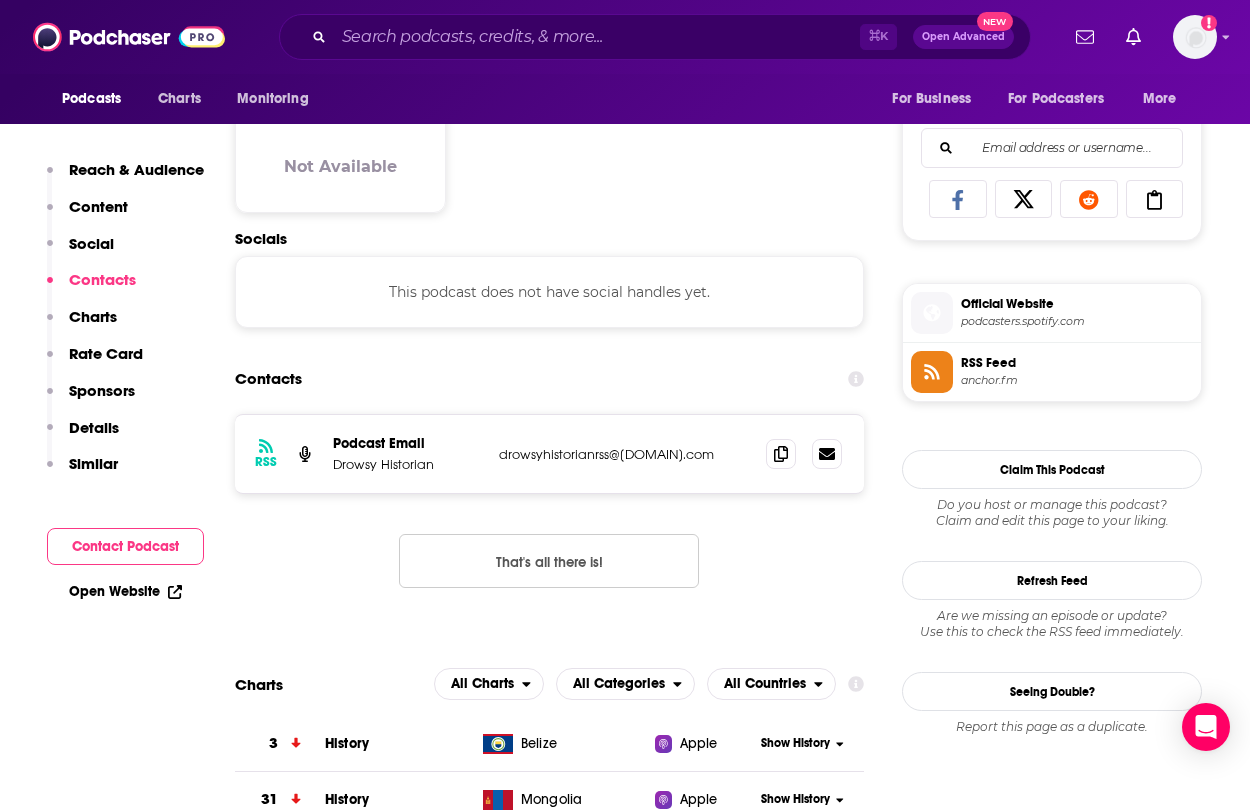 scroll, scrollTop: 1255, scrollLeft: 0, axis: vertical 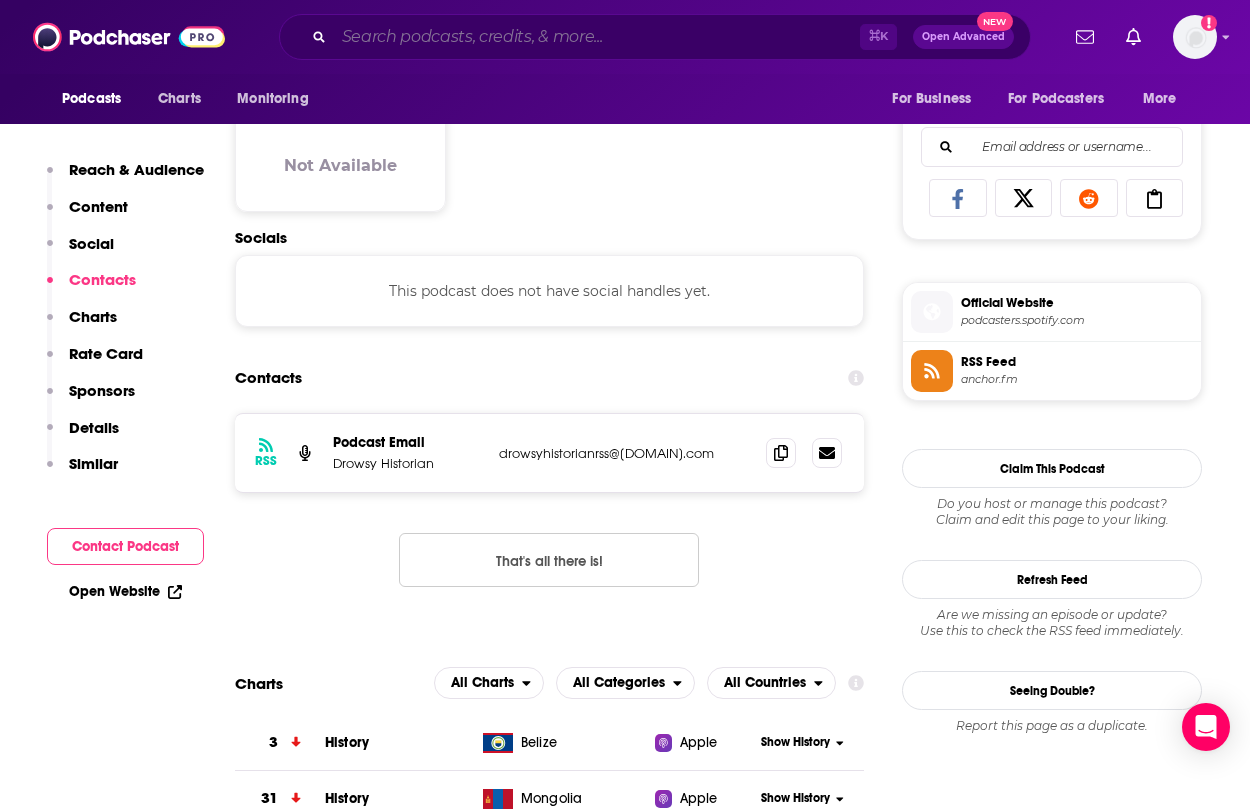 click at bounding box center [597, 37] 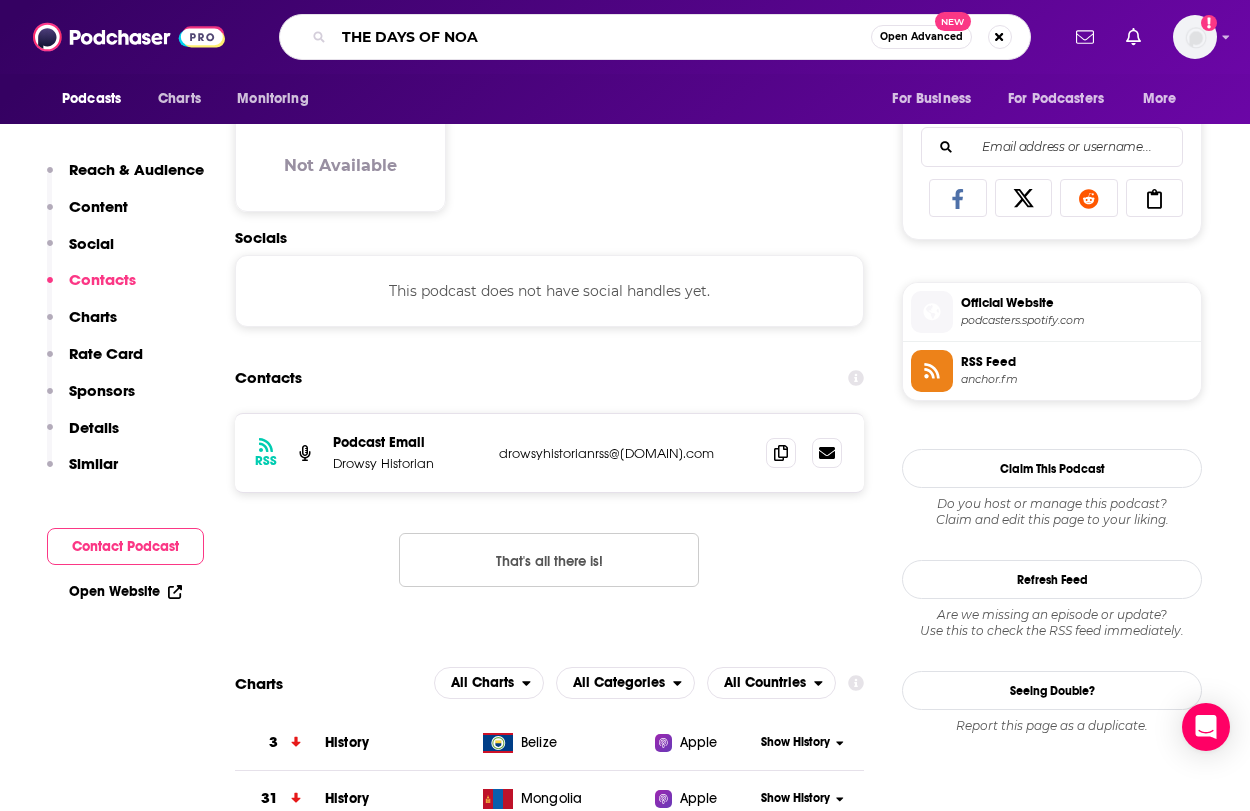 type on "THE DAYS OF NOAH" 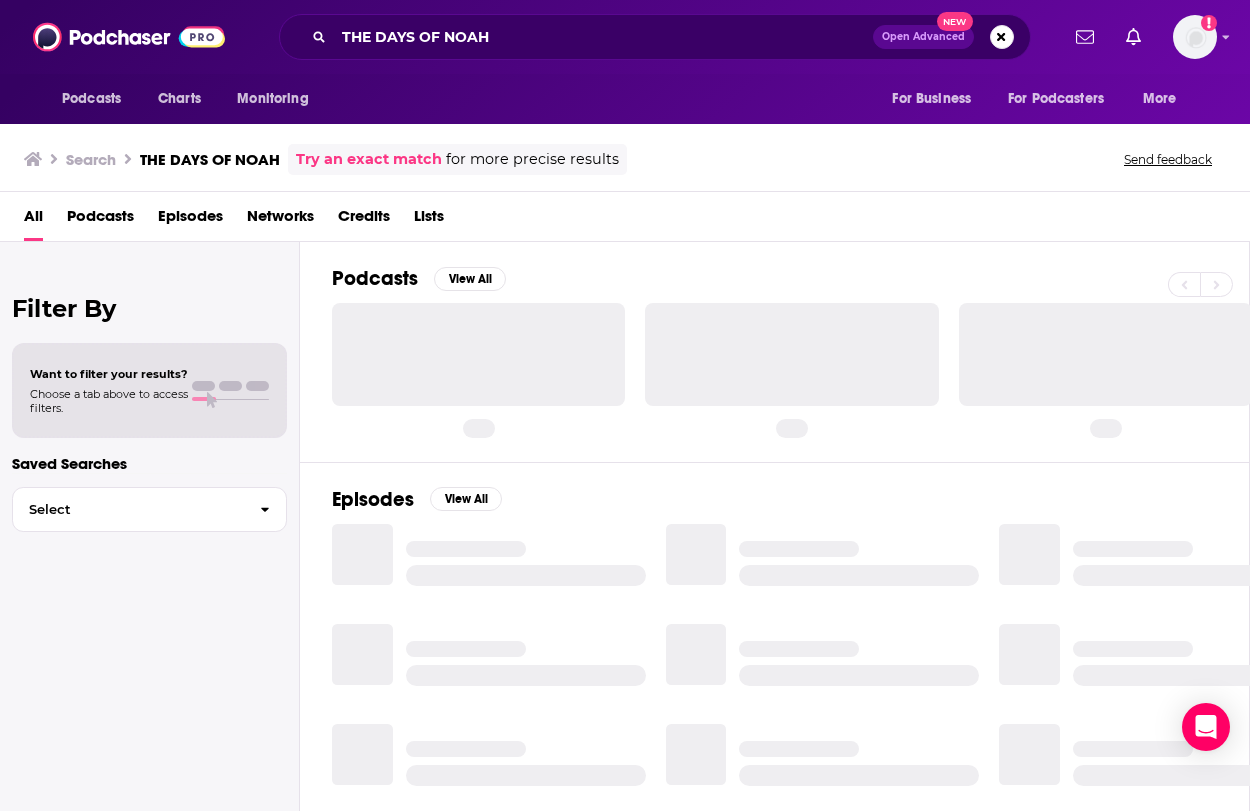 scroll, scrollTop: 0, scrollLeft: 0, axis: both 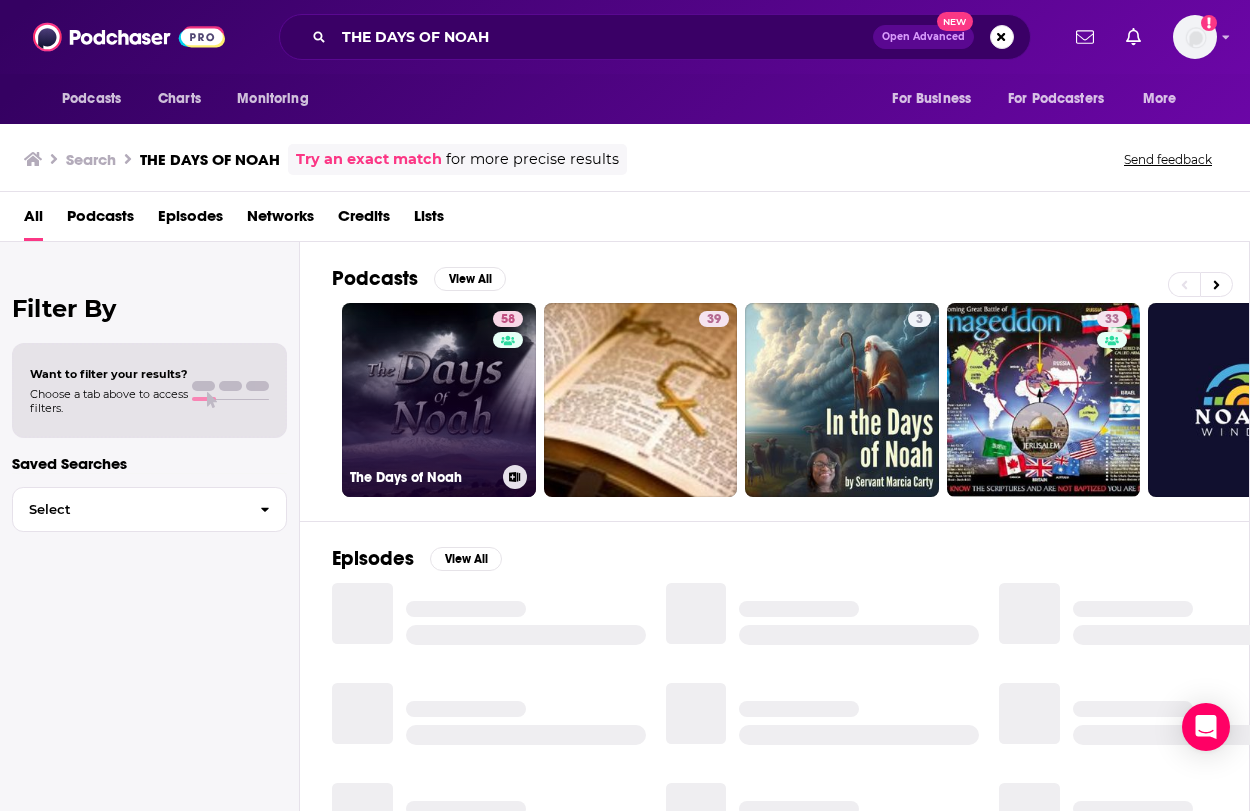 click on "58 The Days of Noah" at bounding box center (439, 400) 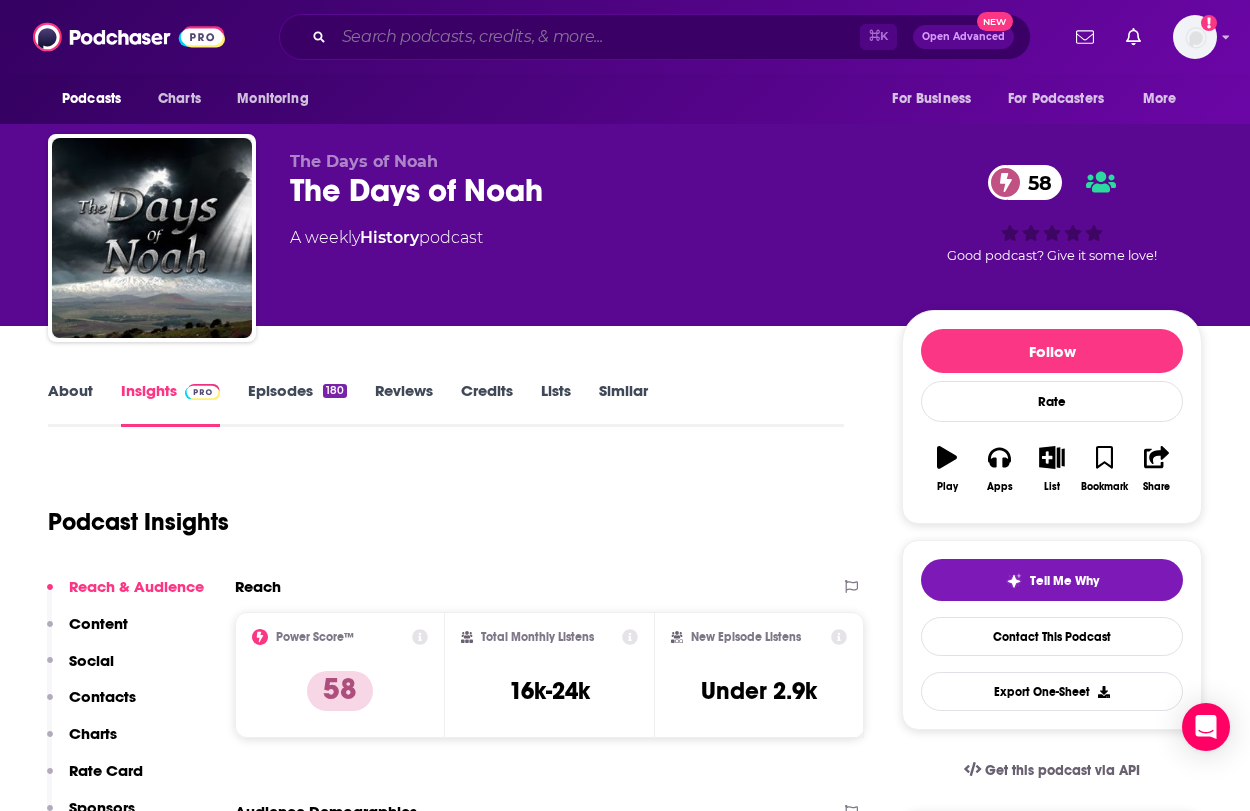click at bounding box center [597, 37] 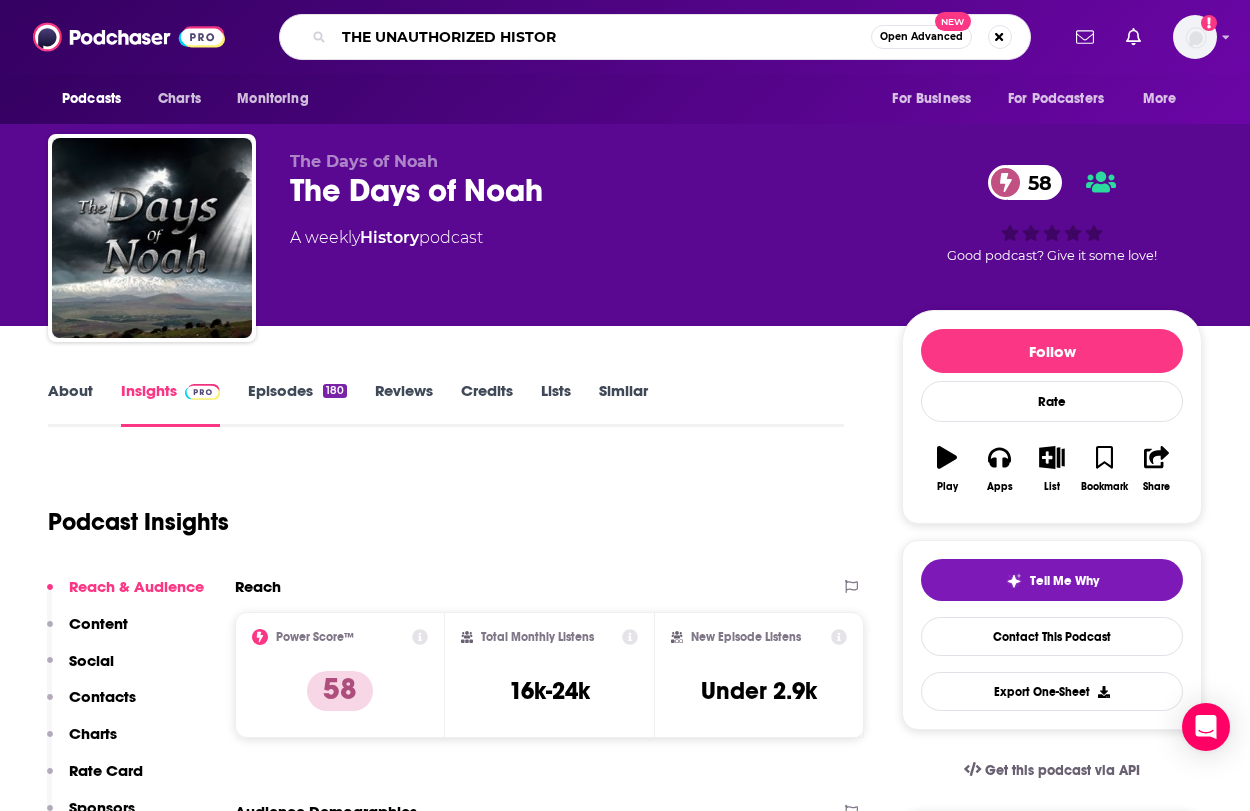type on "THE UNAUTHORIZED HISTORY" 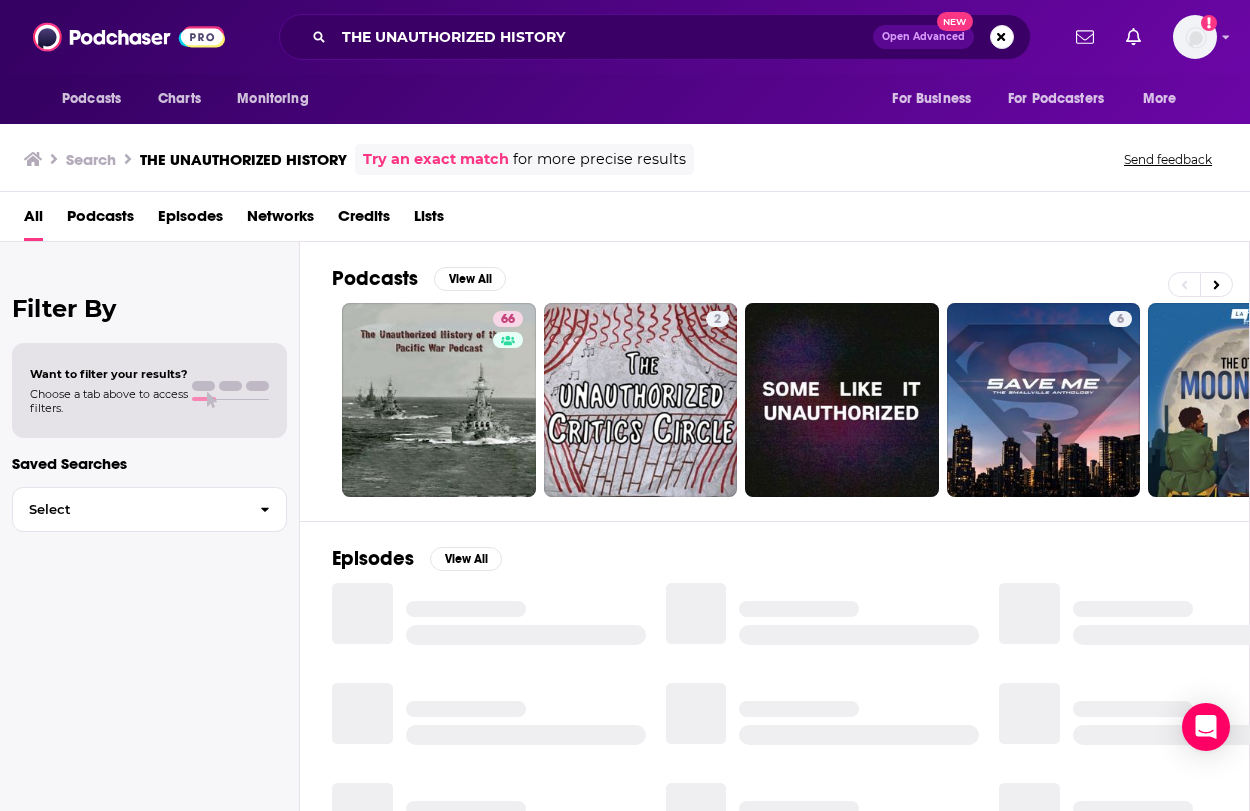 click on "66" at bounding box center [439, 400] 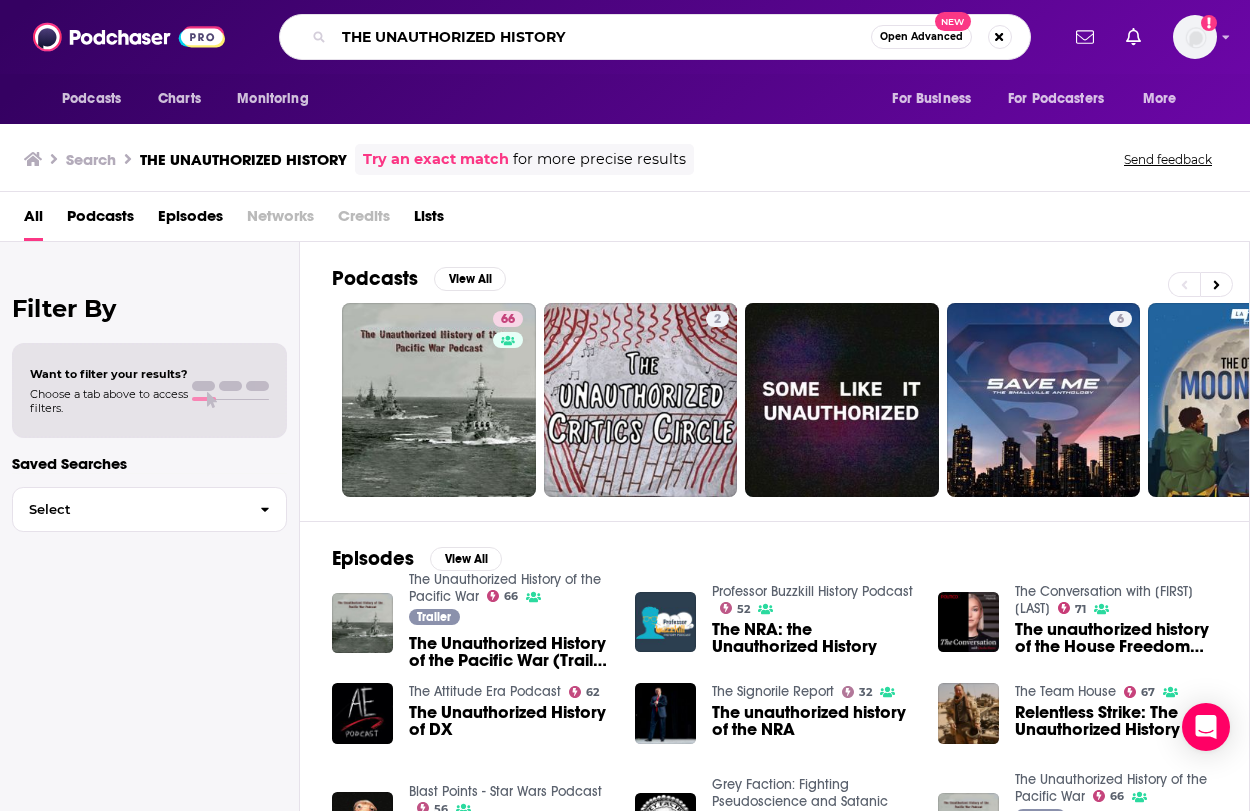 drag, startPoint x: 587, startPoint y: 34, endPoint x: 308, endPoint y: -20, distance: 284.17776 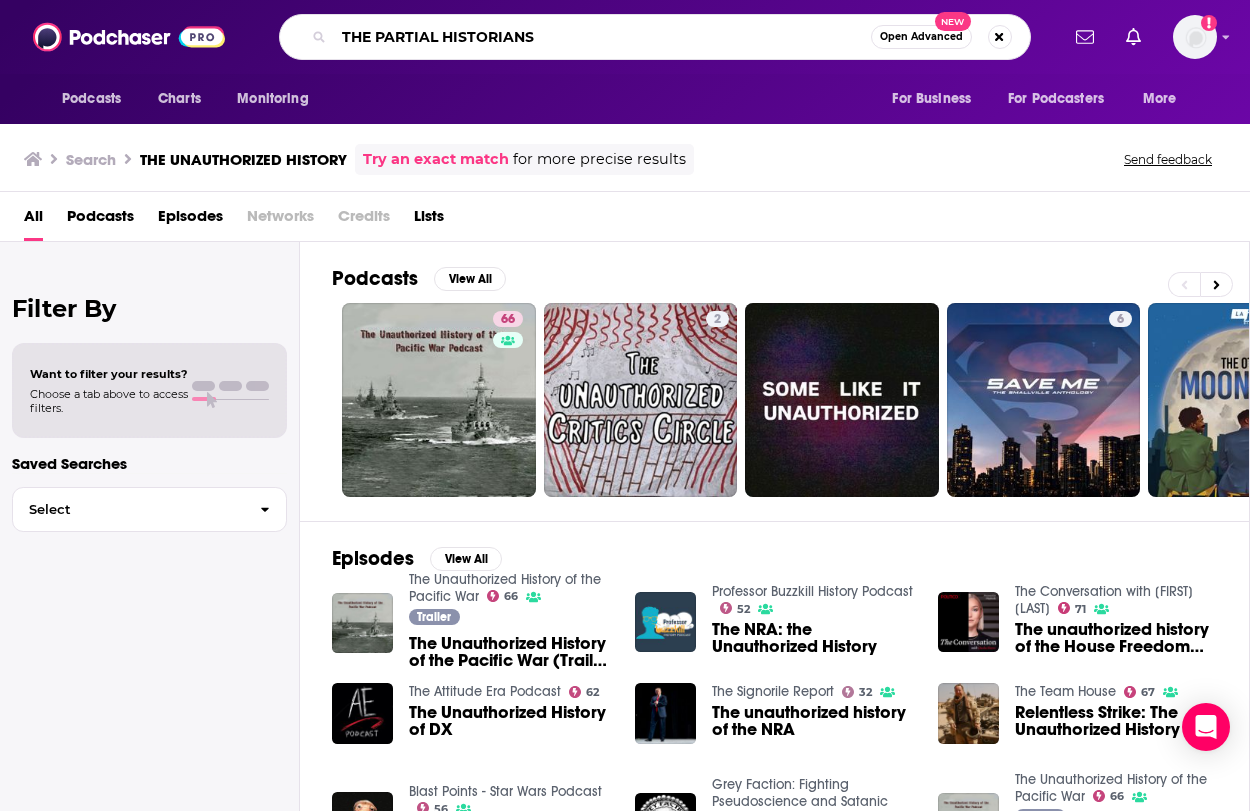 type on "THE PARTIAL HISTORIANS" 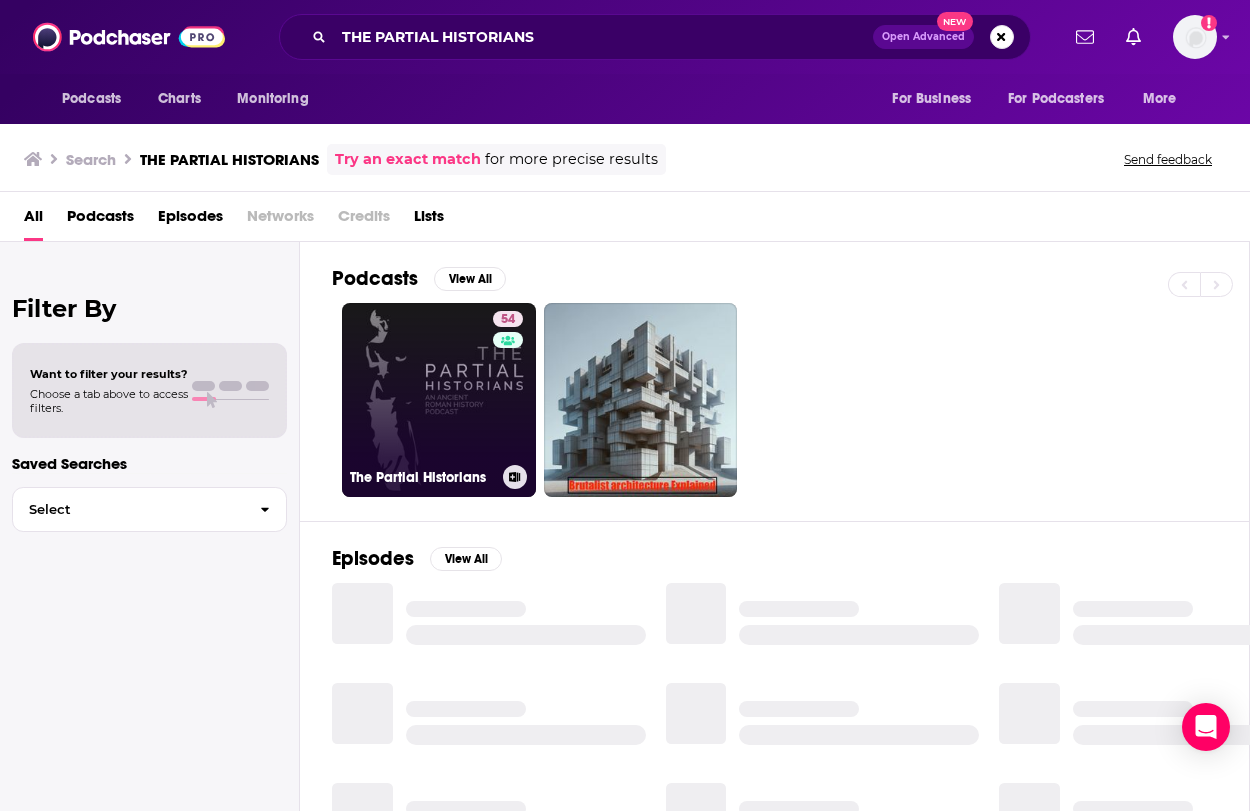 click on "54 The Partial Historians" at bounding box center (439, 400) 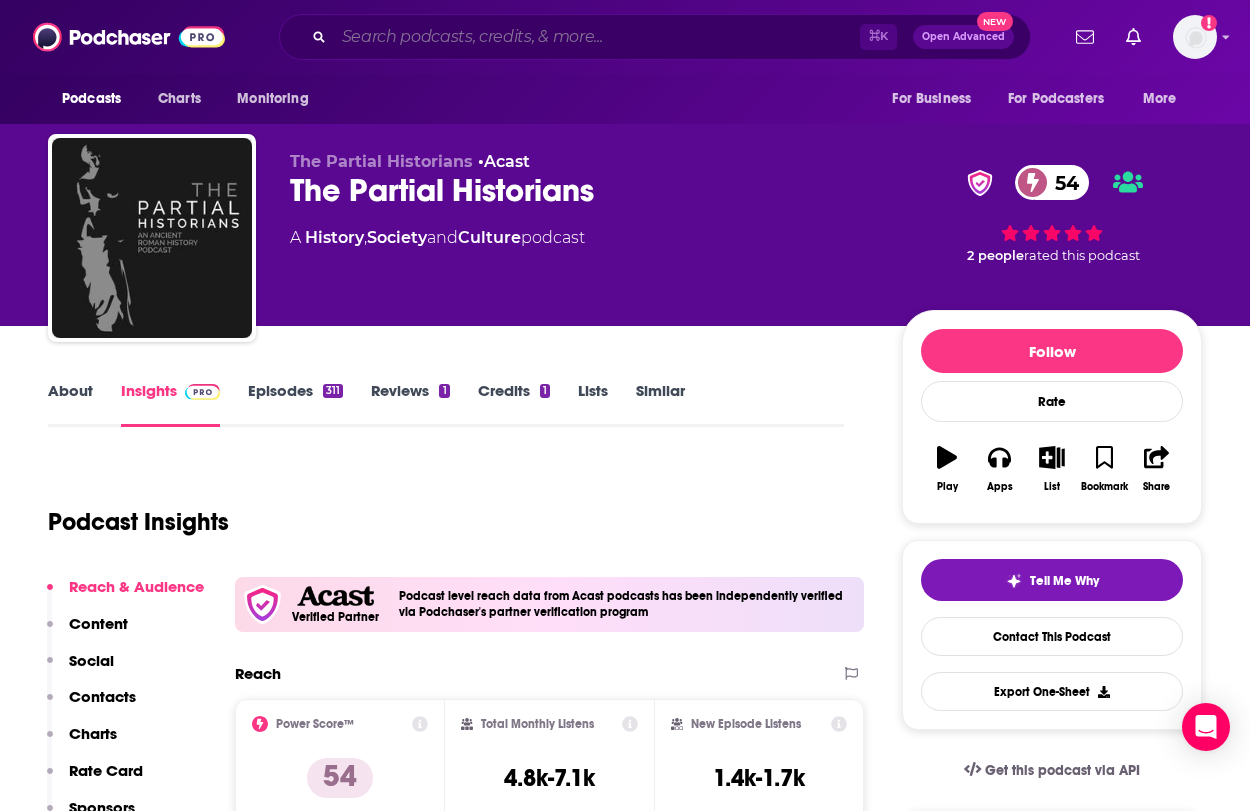click at bounding box center [597, 37] 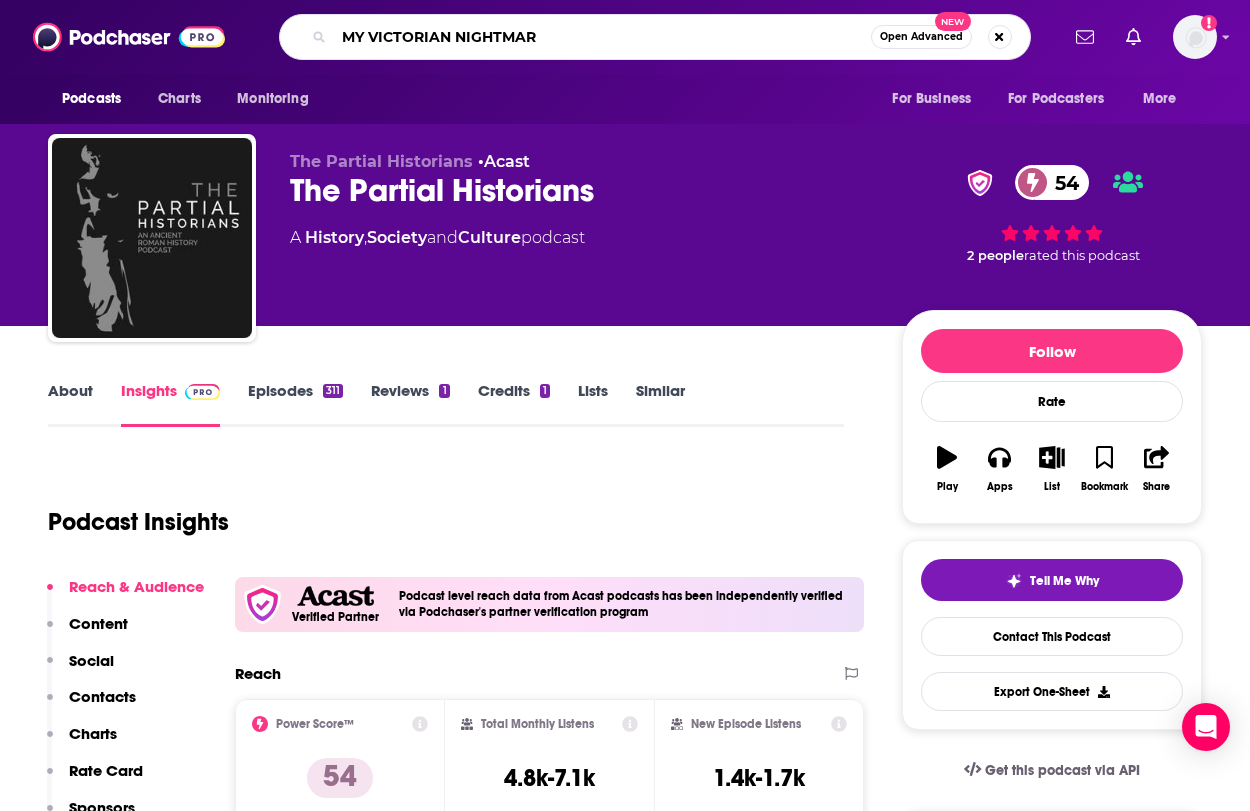 type on "MY VICTORIAN NIGHTMARE" 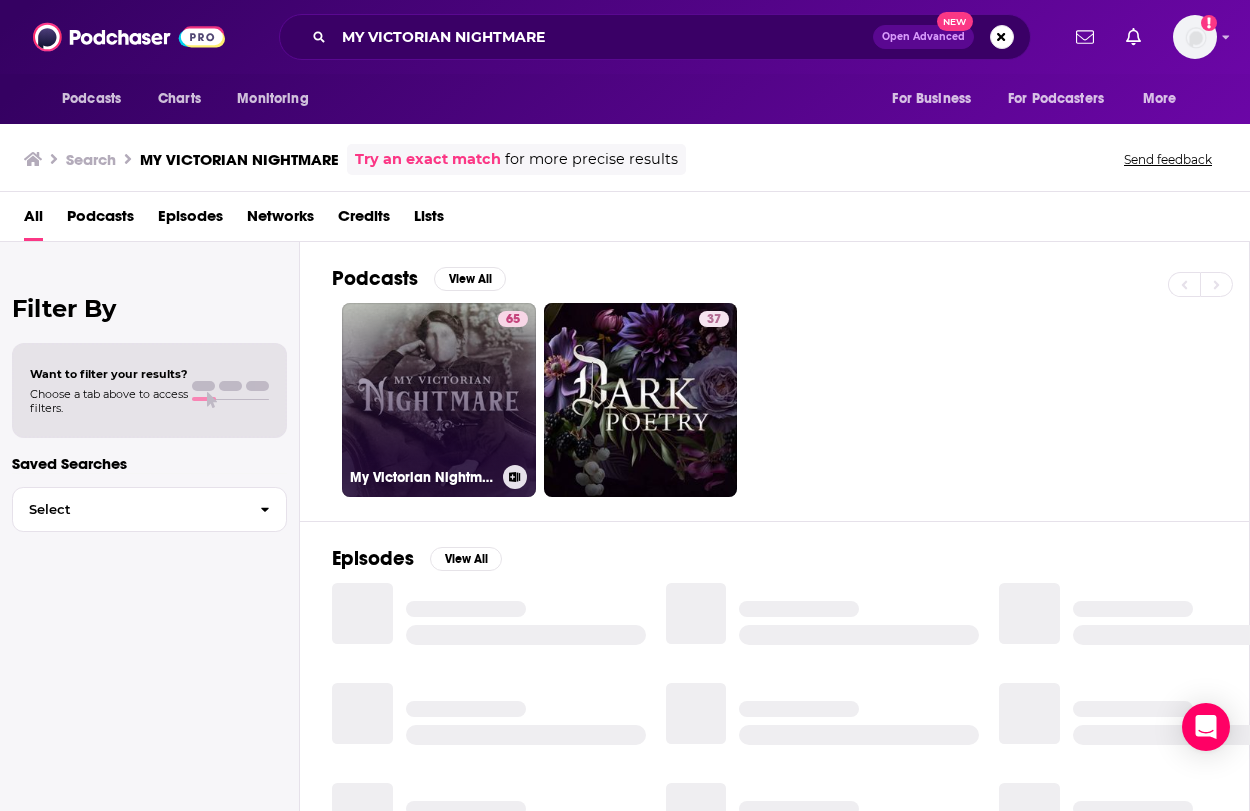 click on "65 My Victorian Nightmare" at bounding box center [439, 400] 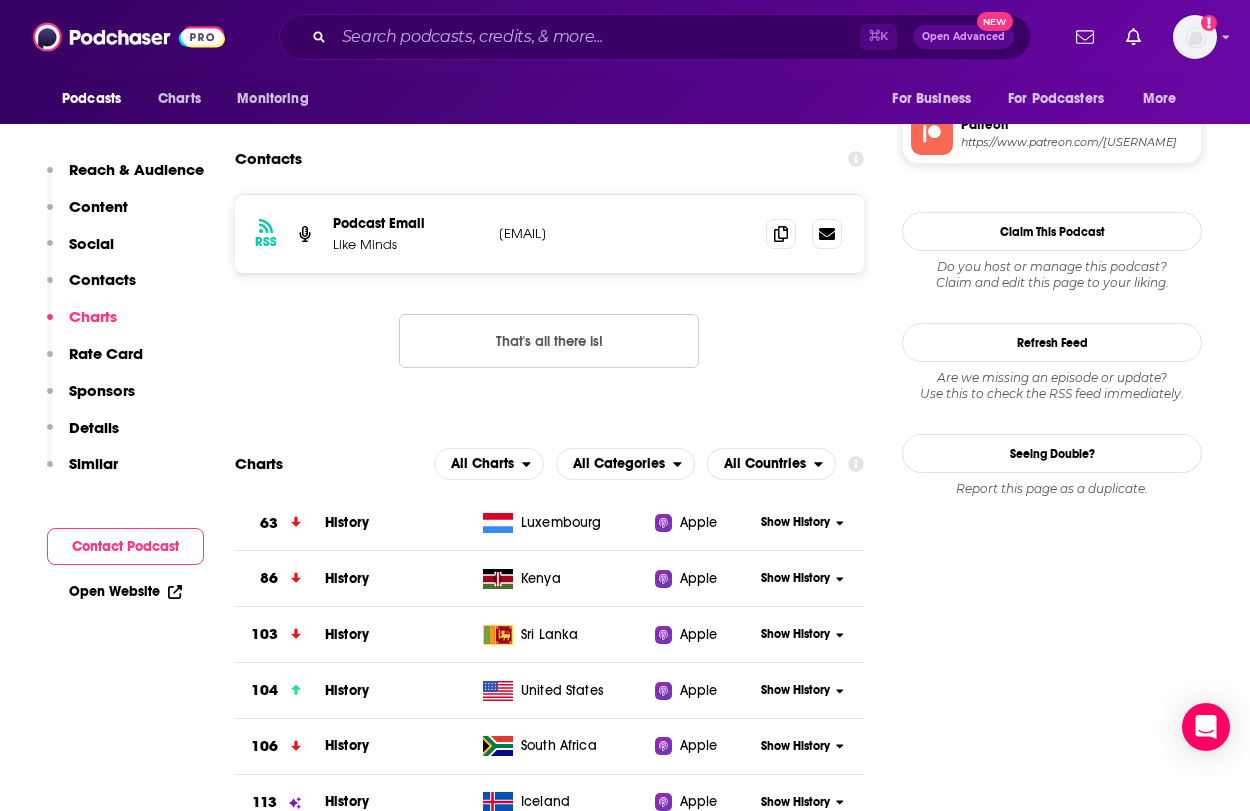 scroll, scrollTop: 1831, scrollLeft: 0, axis: vertical 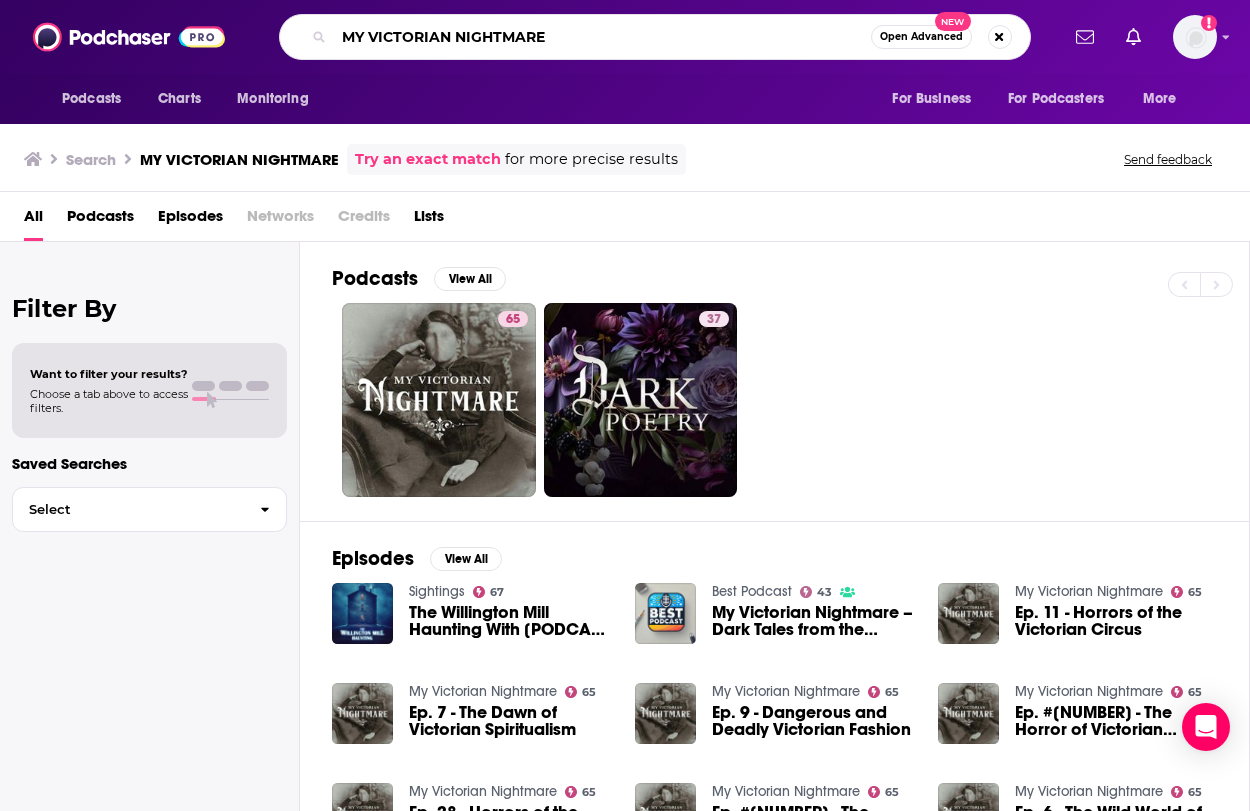drag, startPoint x: 563, startPoint y: 46, endPoint x: 400, endPoint y: -2, distance: 169.92056 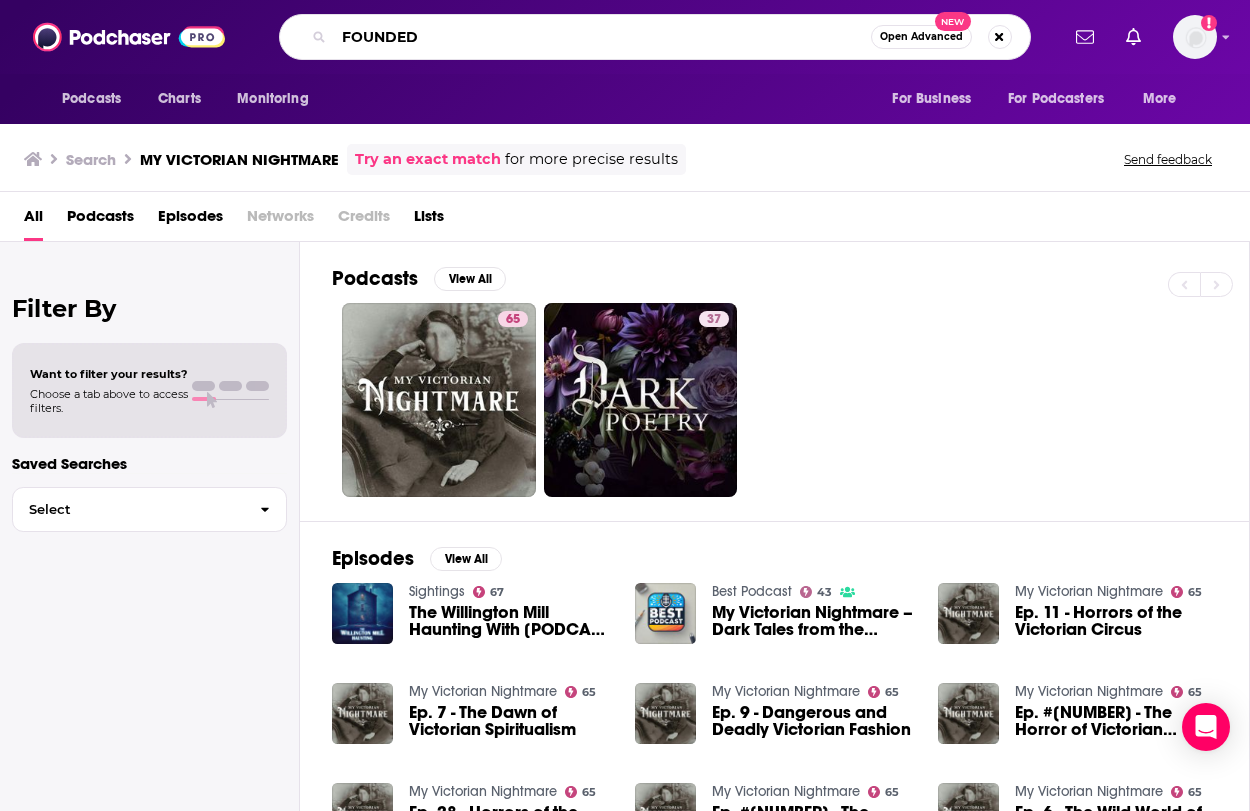 type on "FOUNDED" 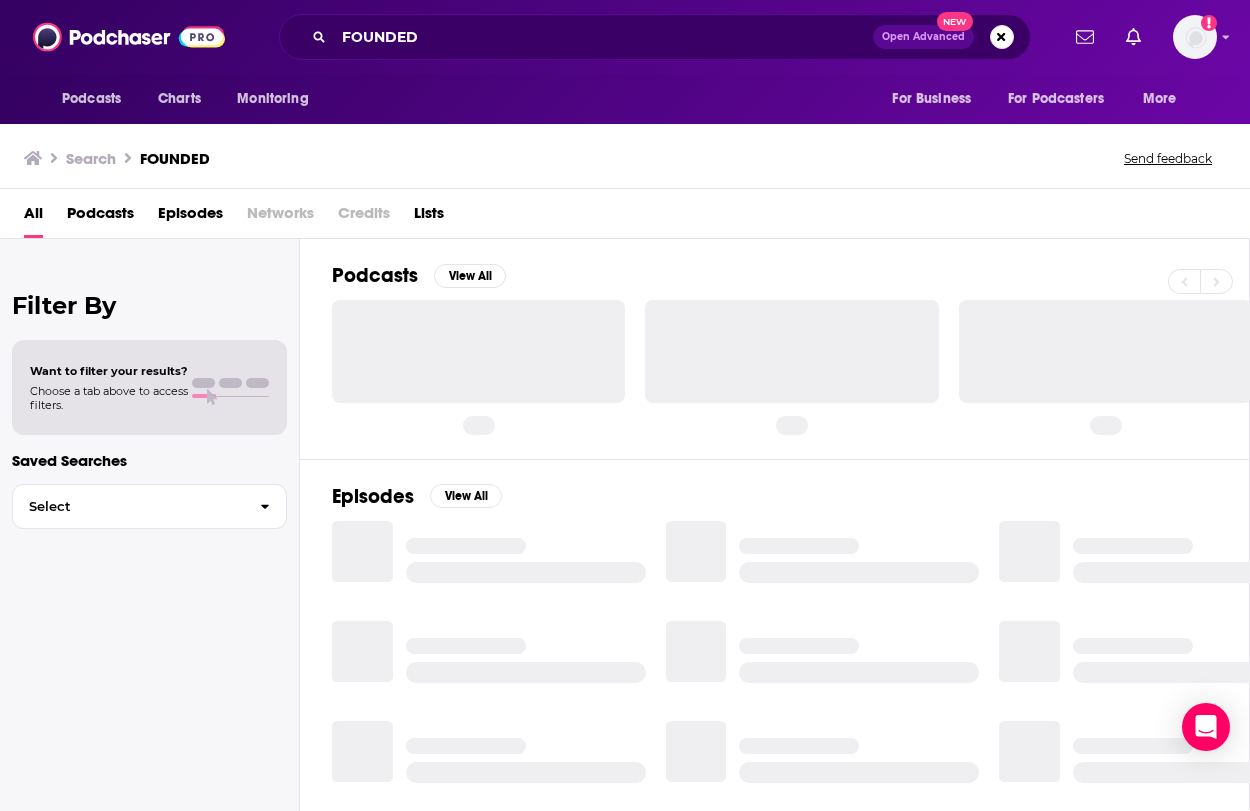 click on "All Podcasts Episodes Networks Credits Lists" at bounding box center [629, 217] 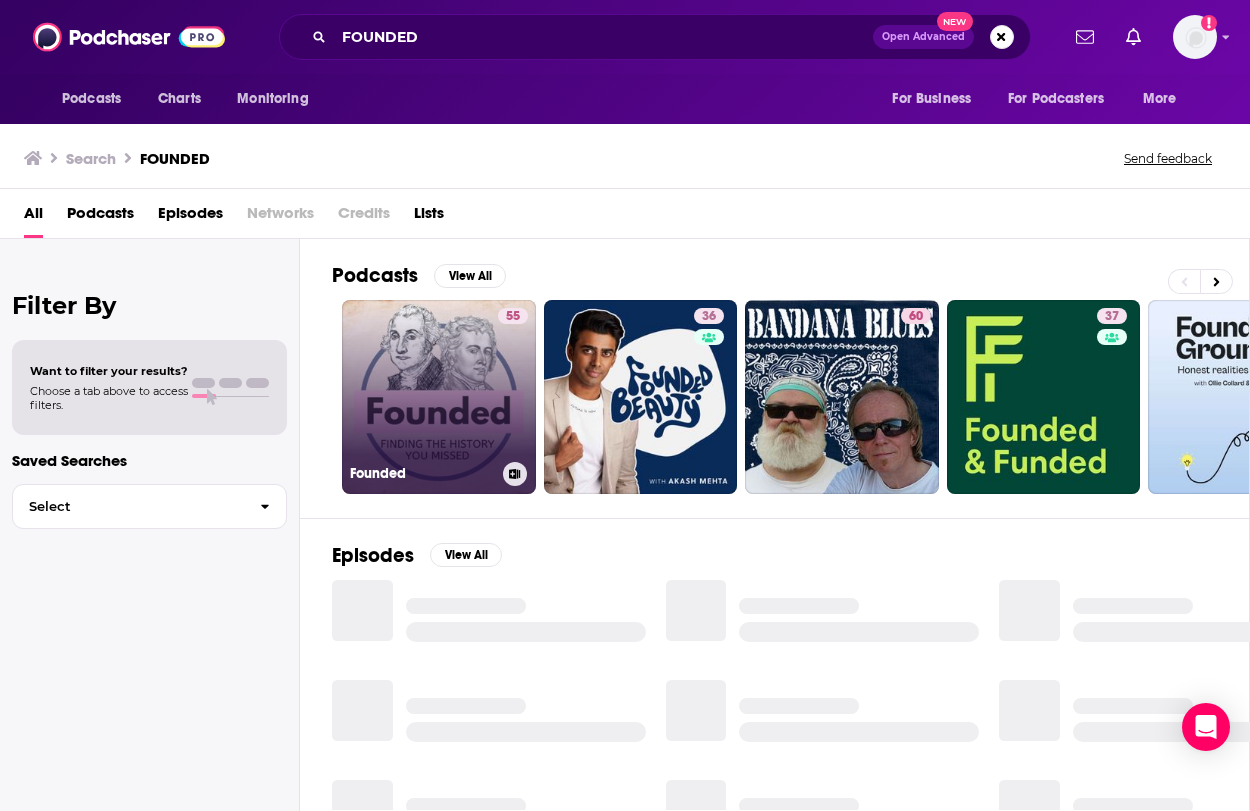 click on "55 Founded" at bounding box center [439, 397] 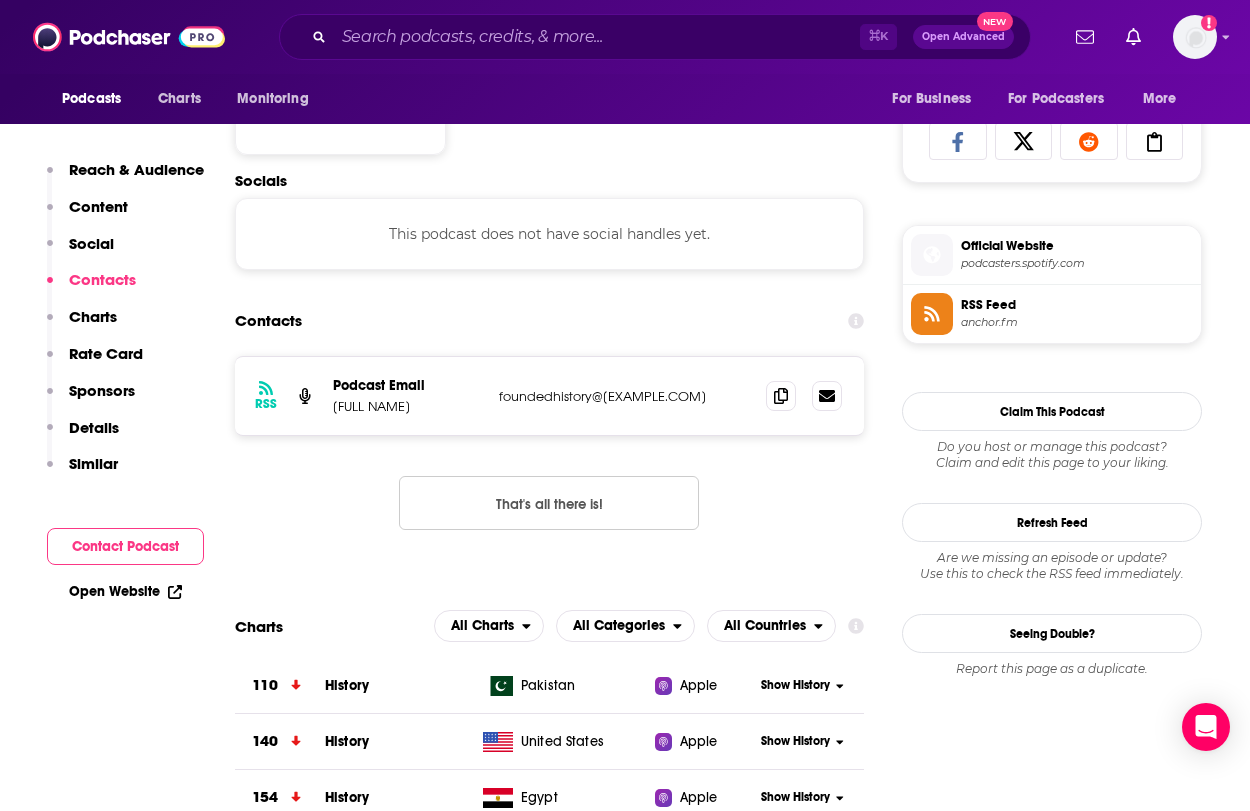 scroll, scrollTop: 1322, scrollLeft: 0, axis: vertical 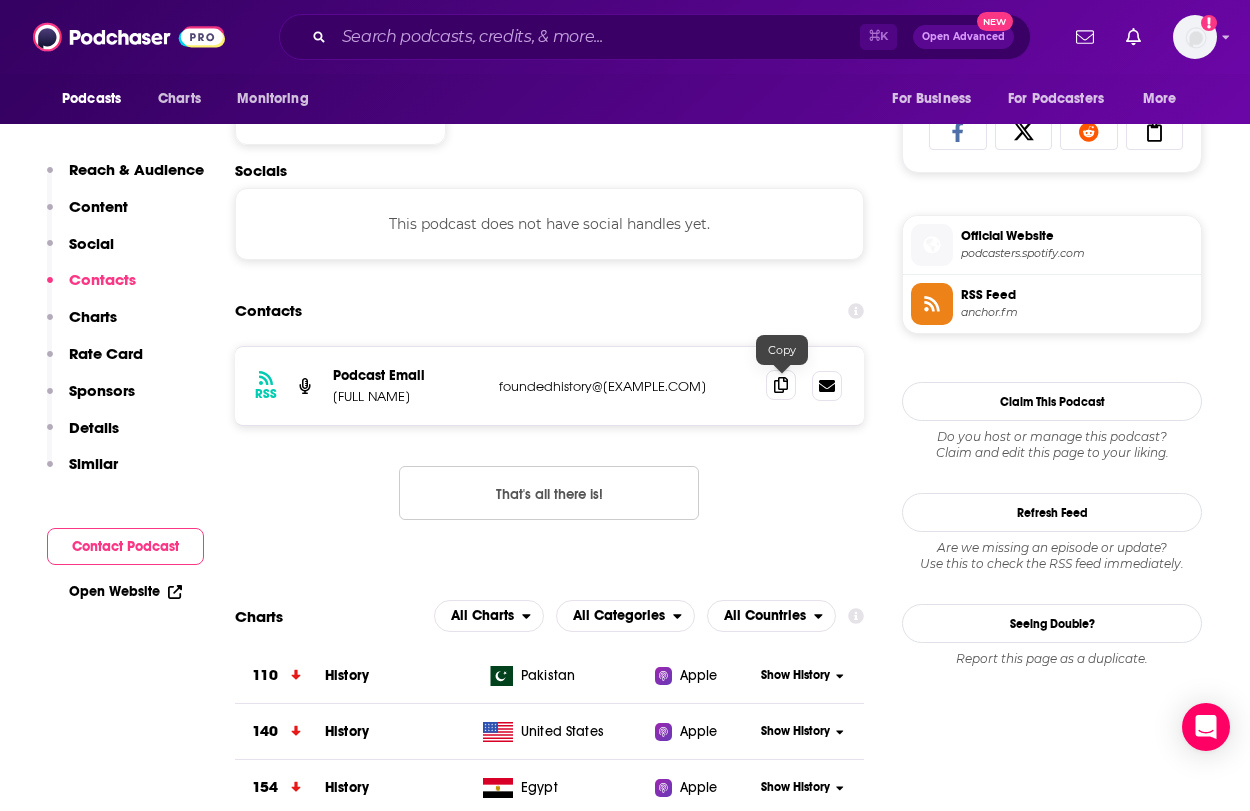 click 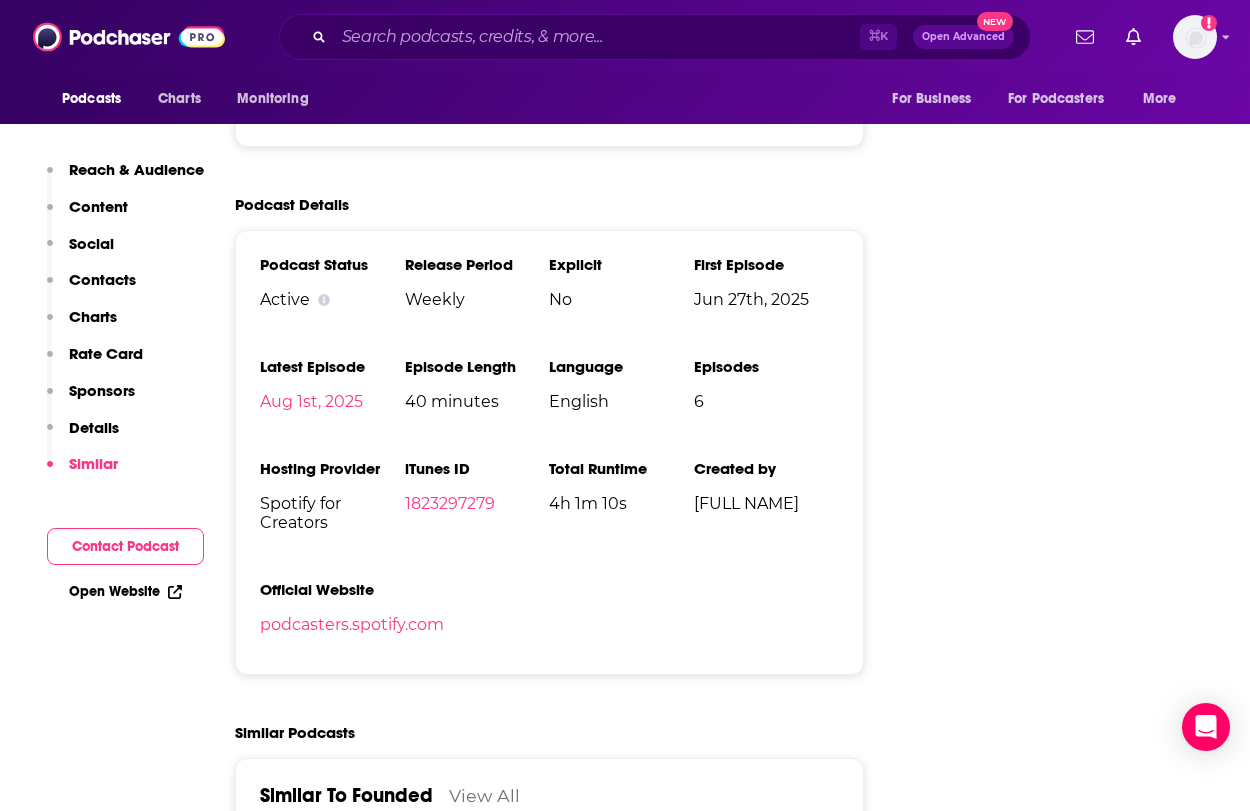 scroll, scrollTop: 2560, scrollLeft: 0, axis: vertical 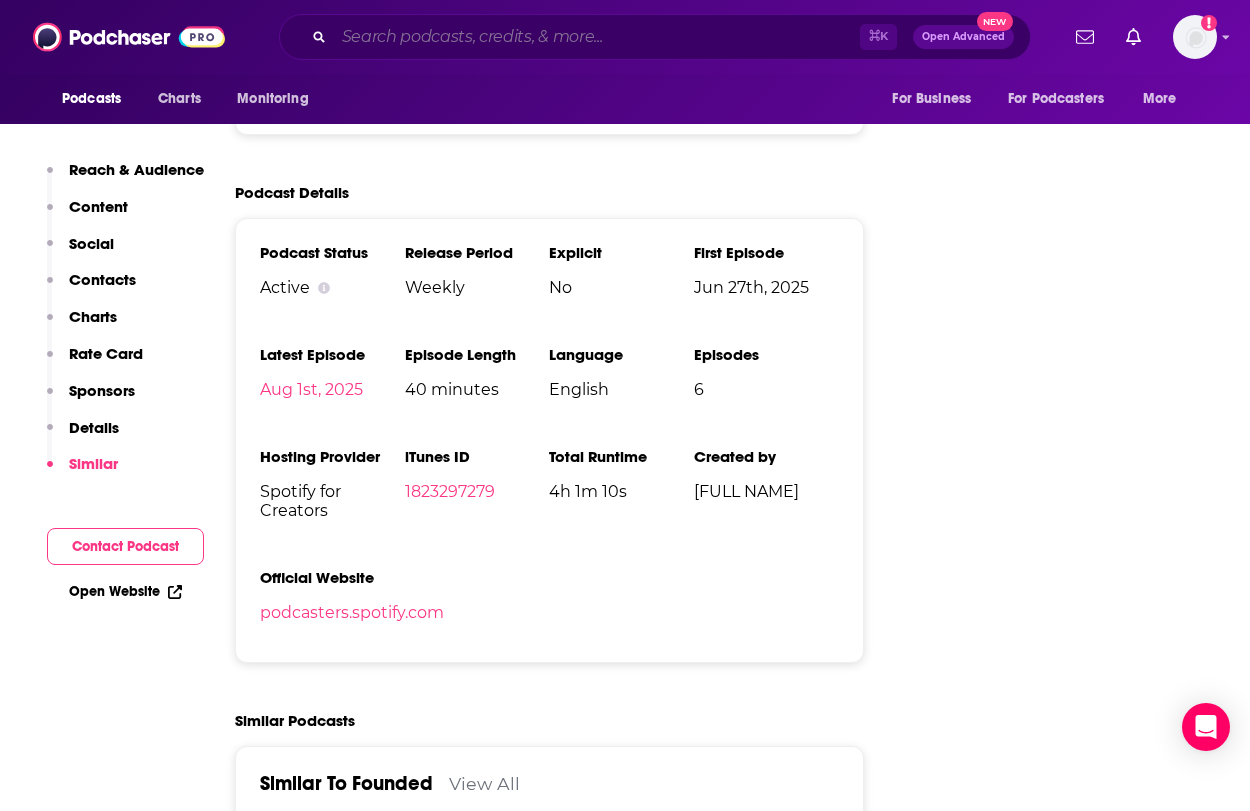 click at bounding box center (597, 37) 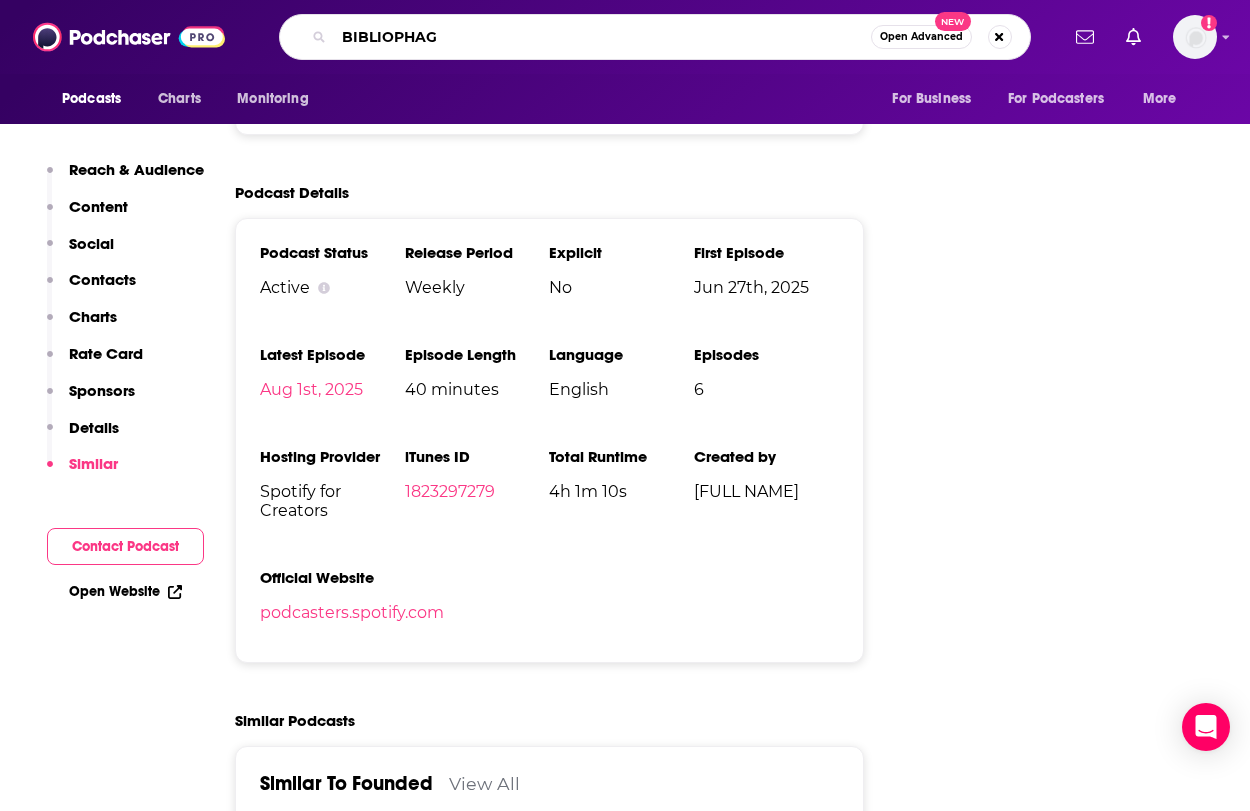 type on "BIBLIOPHAGE" 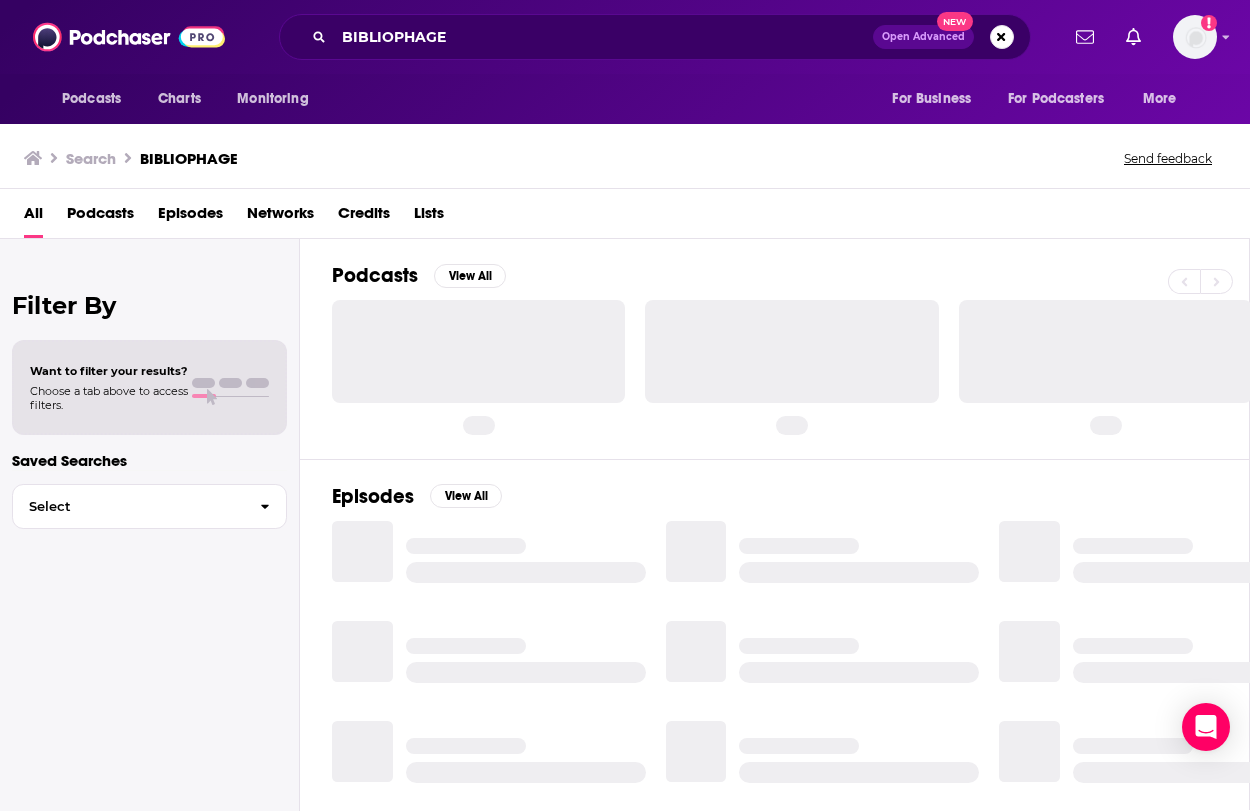 scroll, scrollTop: 0, scrollLeft: 0, axis: both 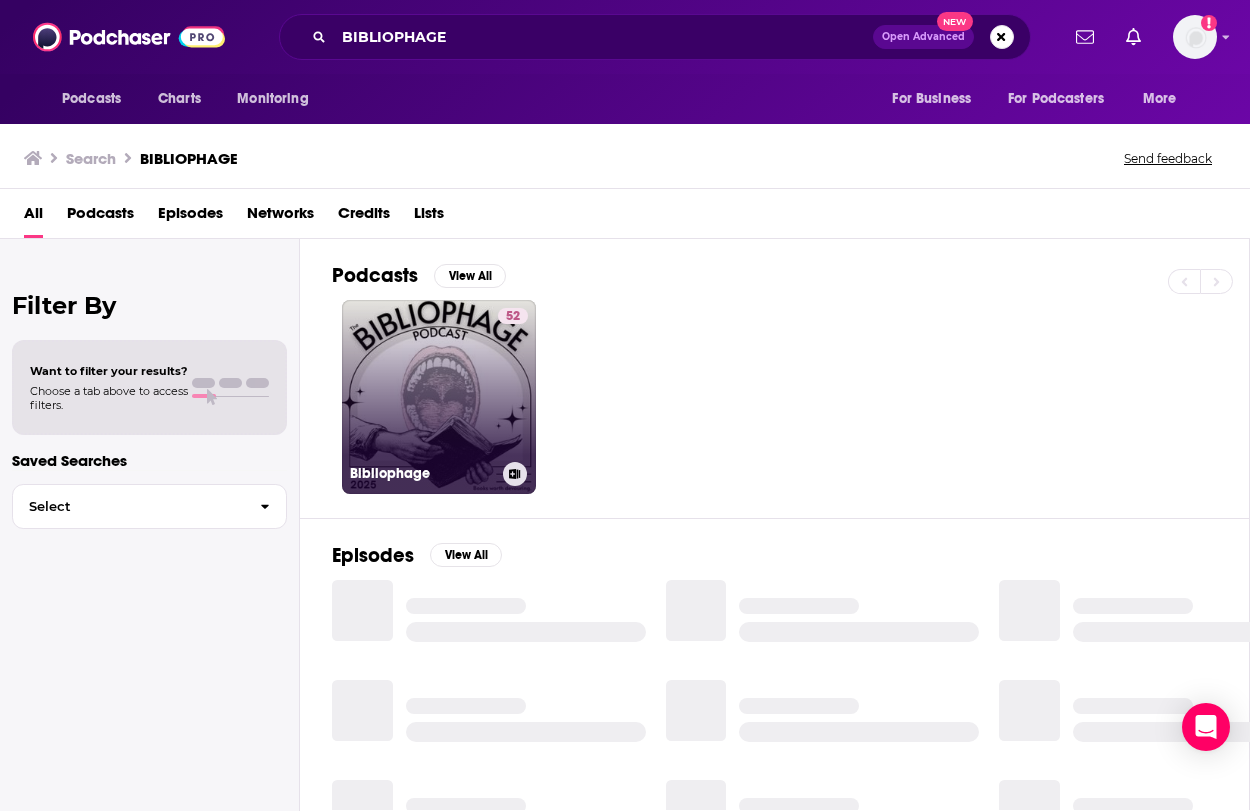 click on "52 Bibliophage" at bounding box center (439, 397) 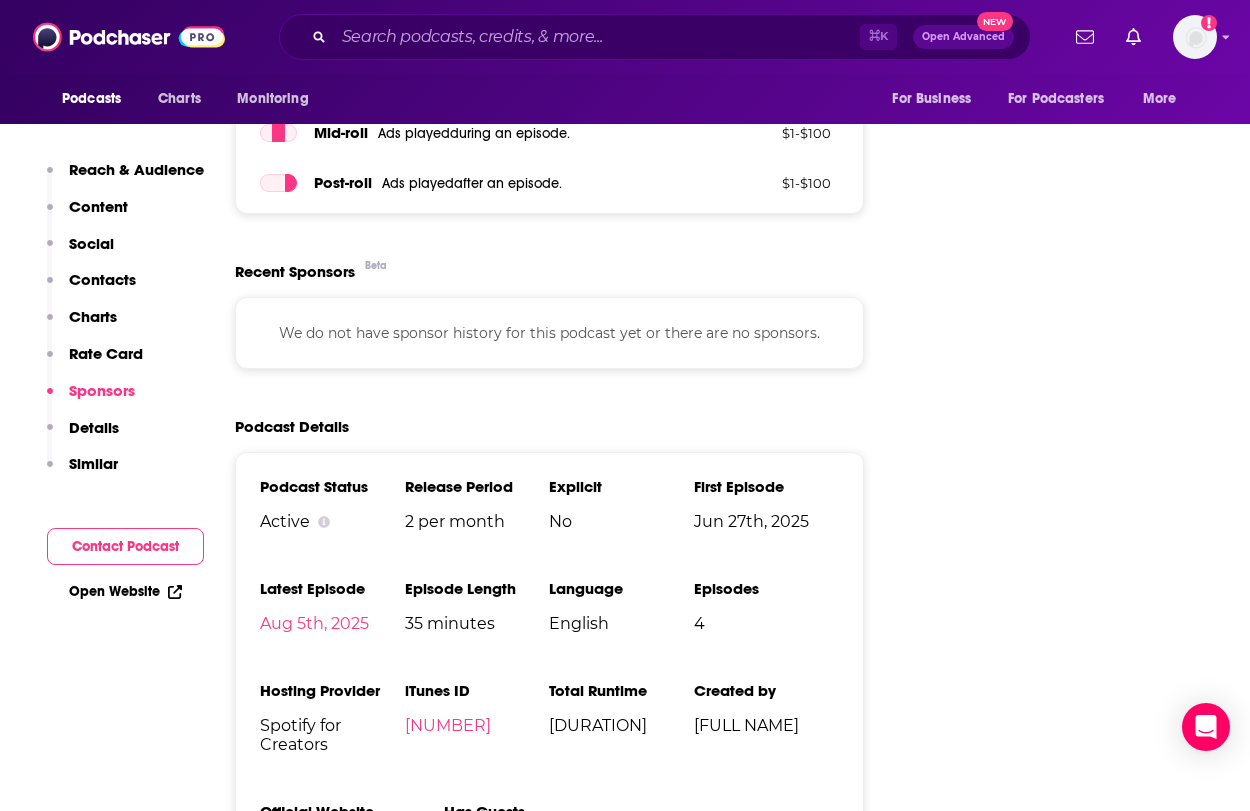 scroll, scrollTop: 2150, scrollLeft: 0, axis: vertical 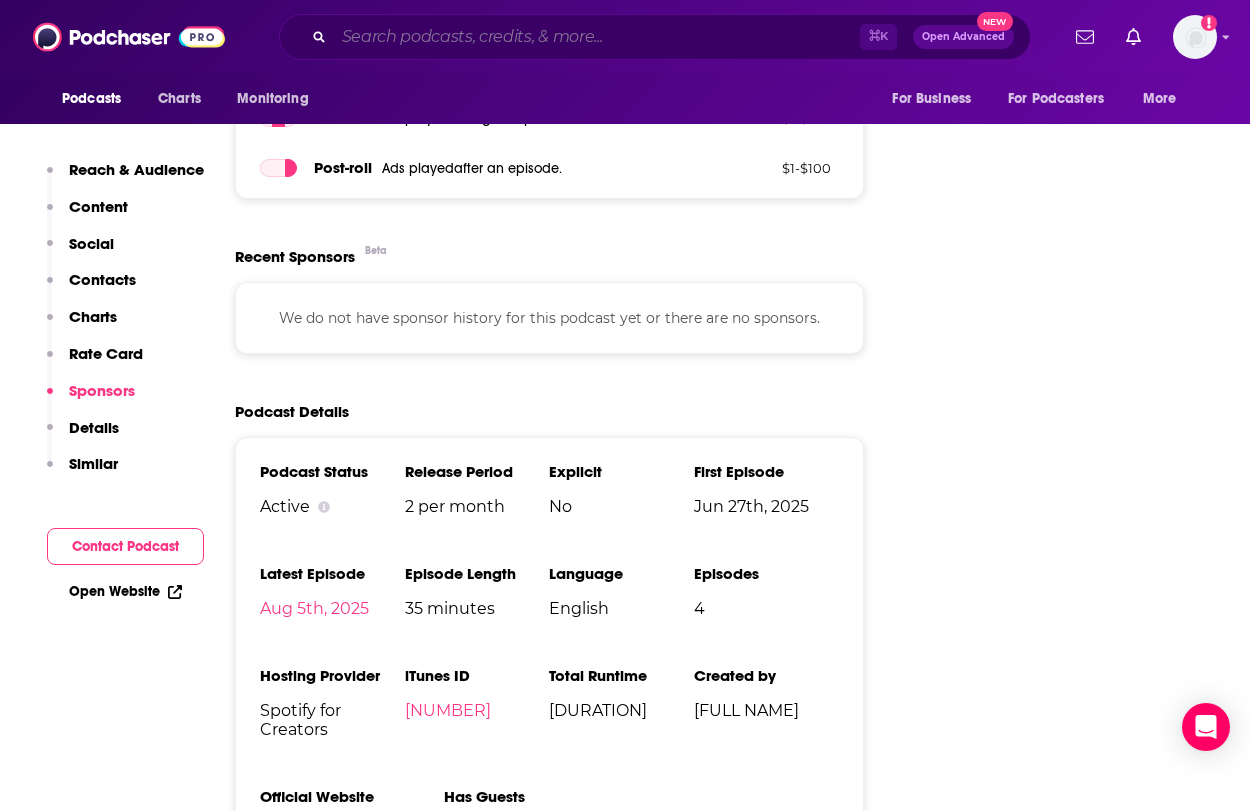 click at bounding box center (597, 37) 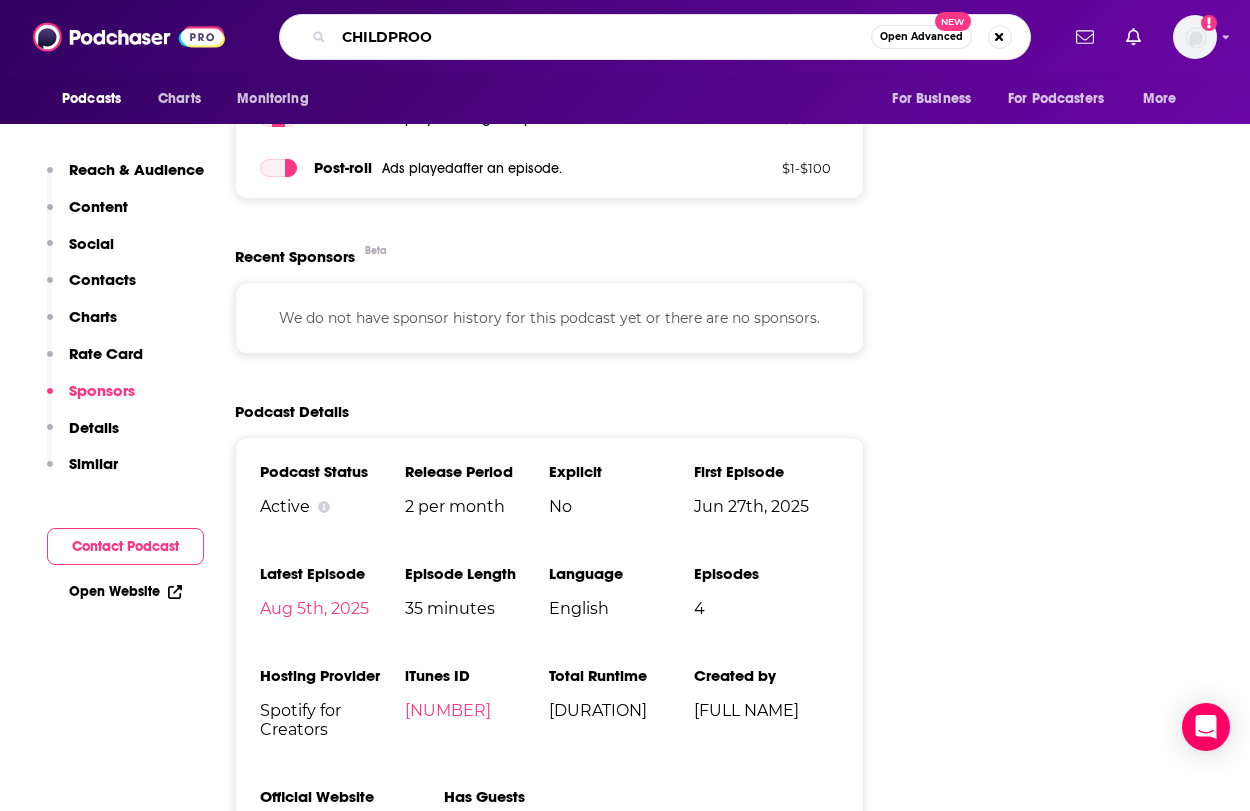 type on "CHILDPROOF" 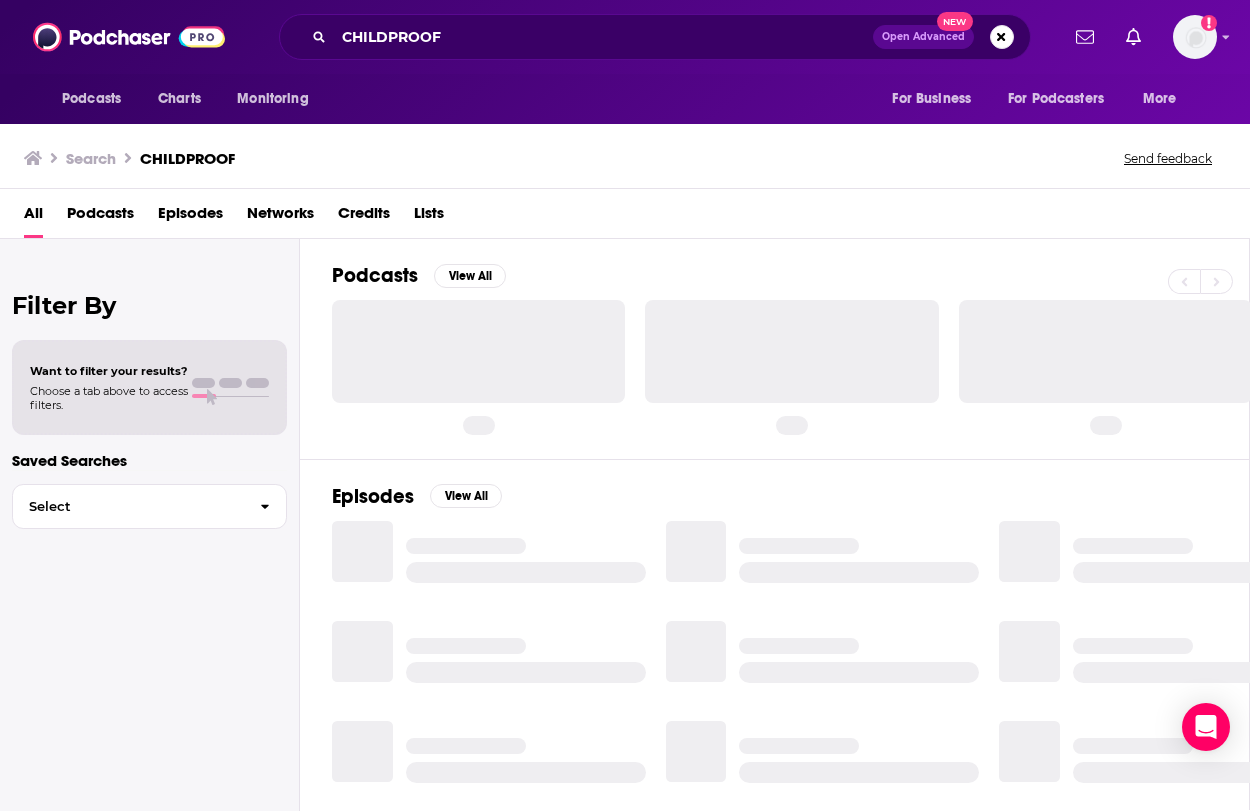 scroll, scrollTop: 0, scrollLeft: 0, axis: both 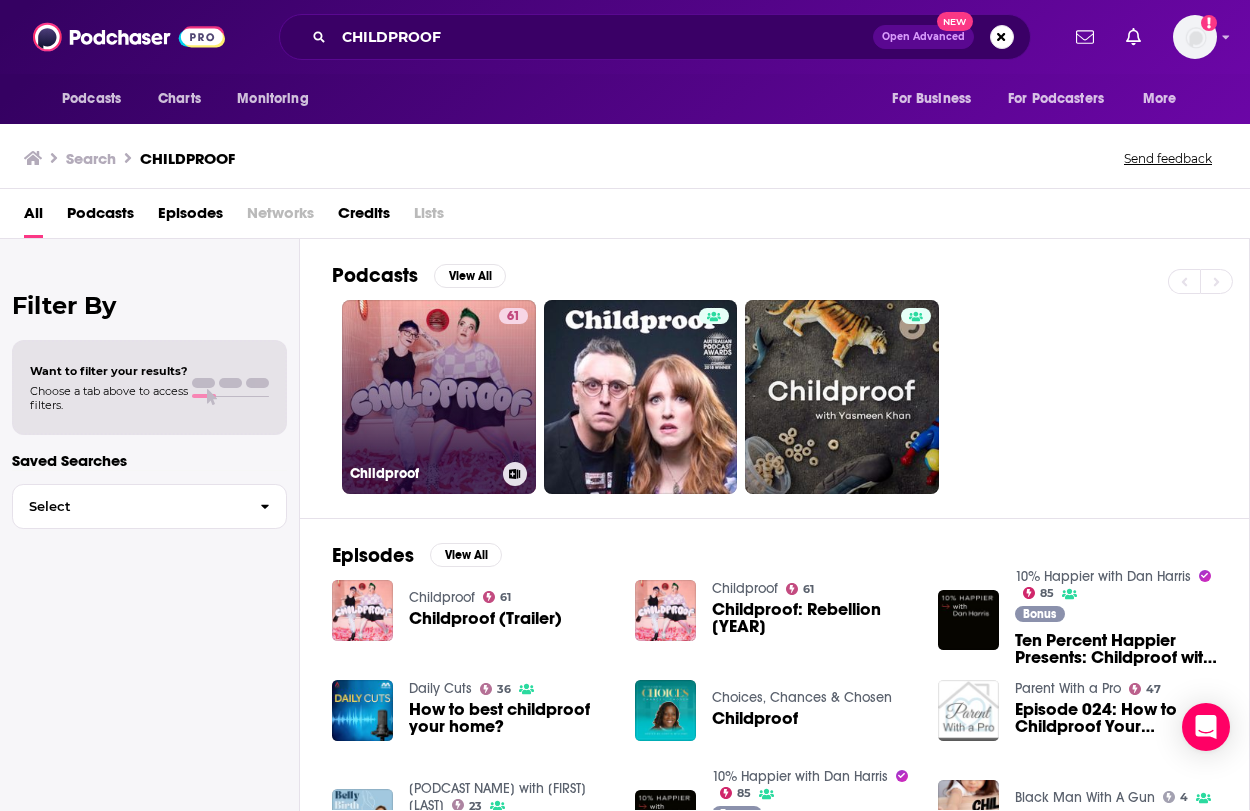 click on "61 Childproof" at bounding box center (439, 397) 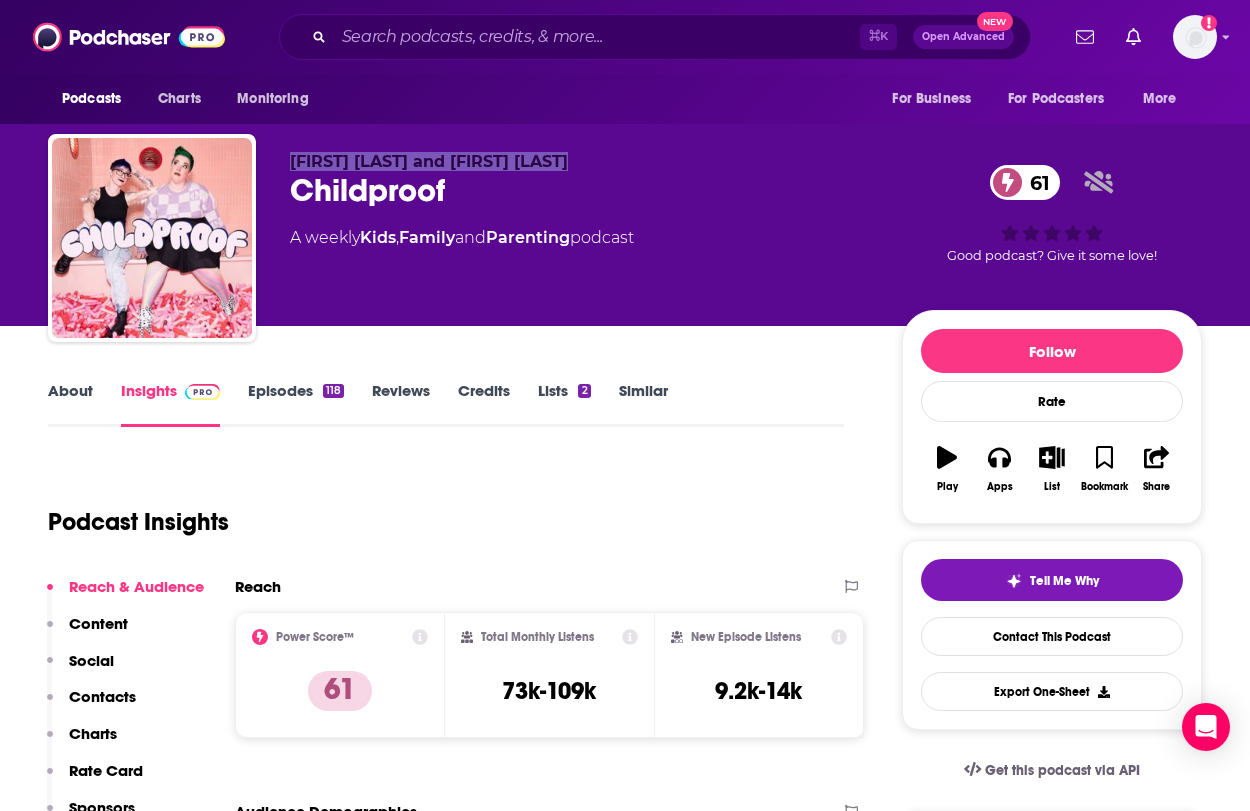 drag, startPoint x: 613, startPoint y: 161, endPoint x: 296, endPoint y: 156, distance: 317.03943 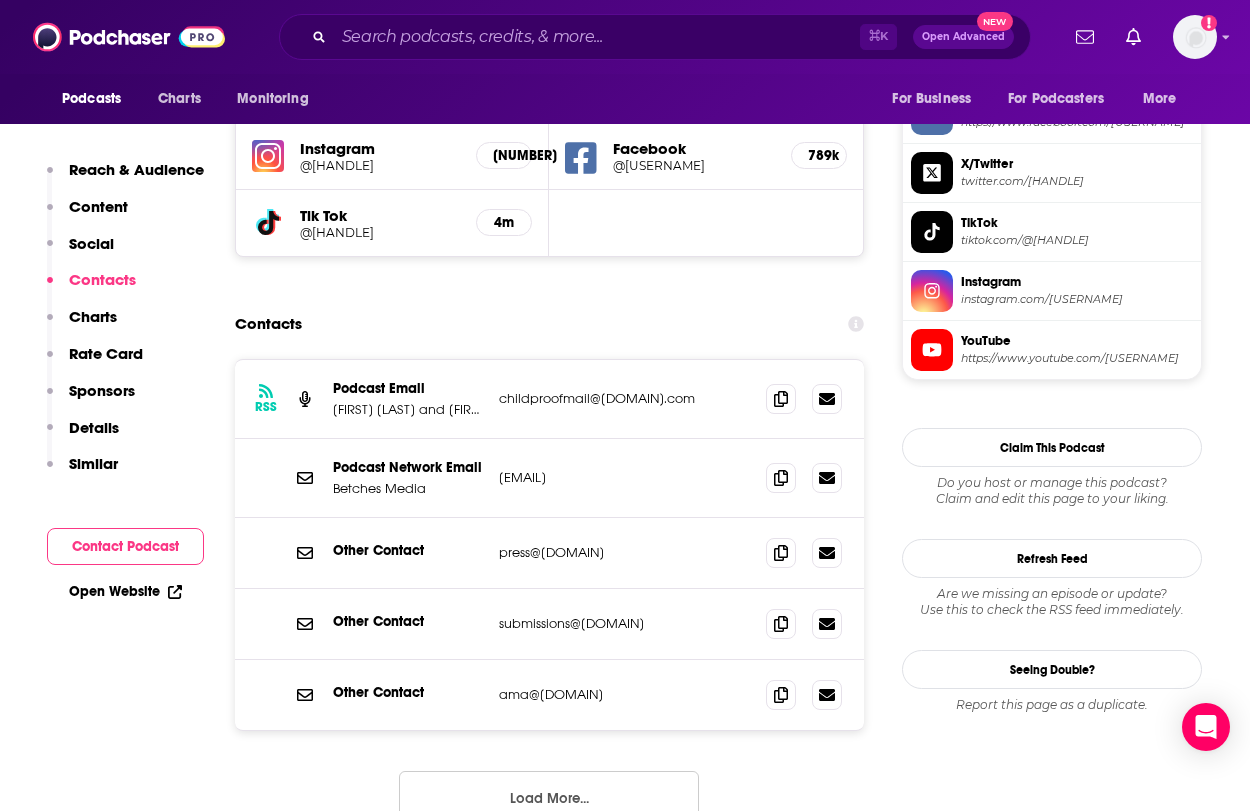 scroll, scrollTop: 1733, scrollLeft: 0, axis: vertical 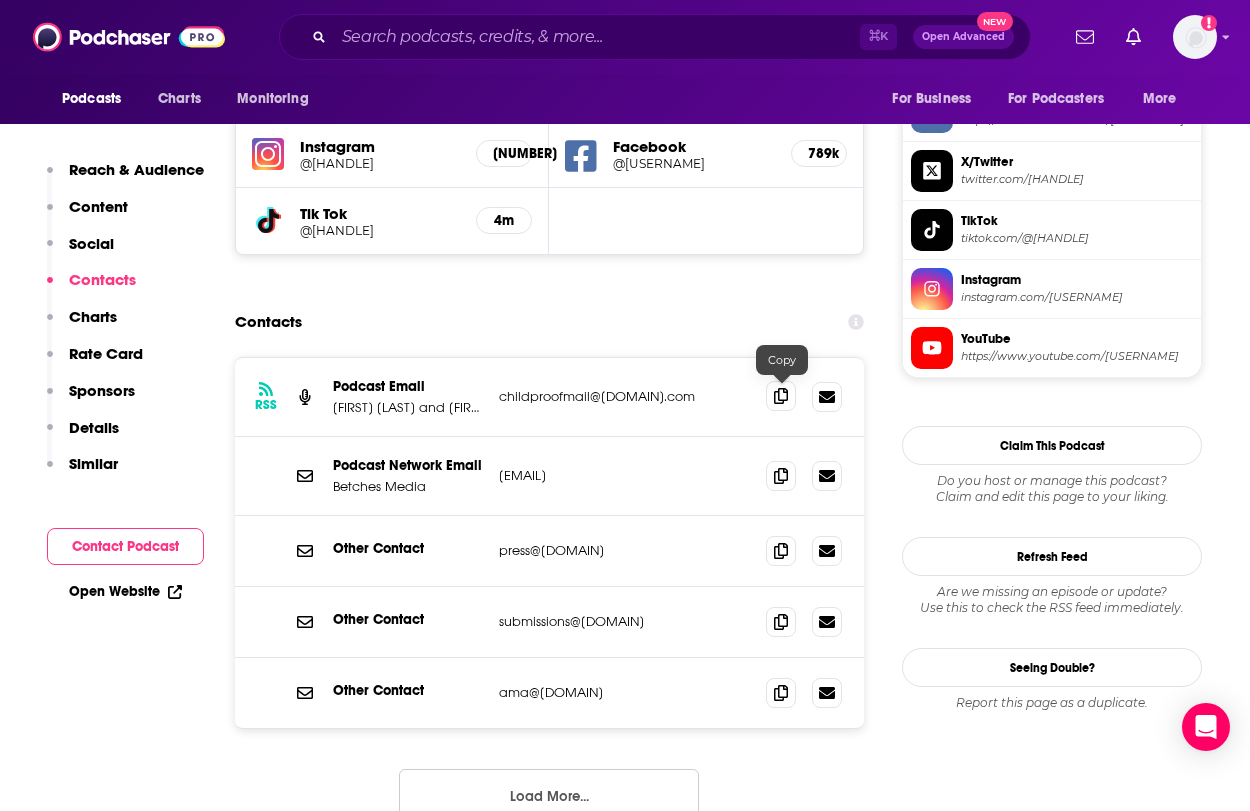 click 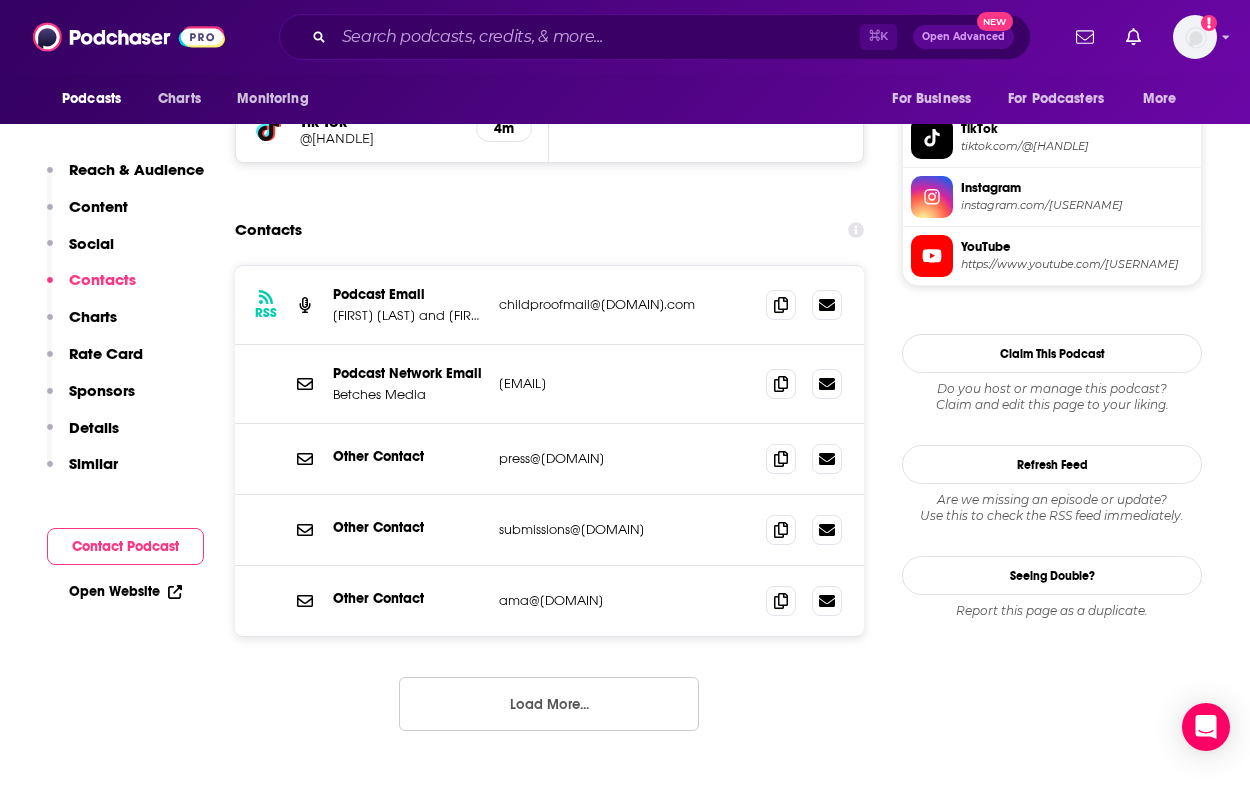 scroll, scrollTop: 1836, scrollLeft: 0, axis: vertical 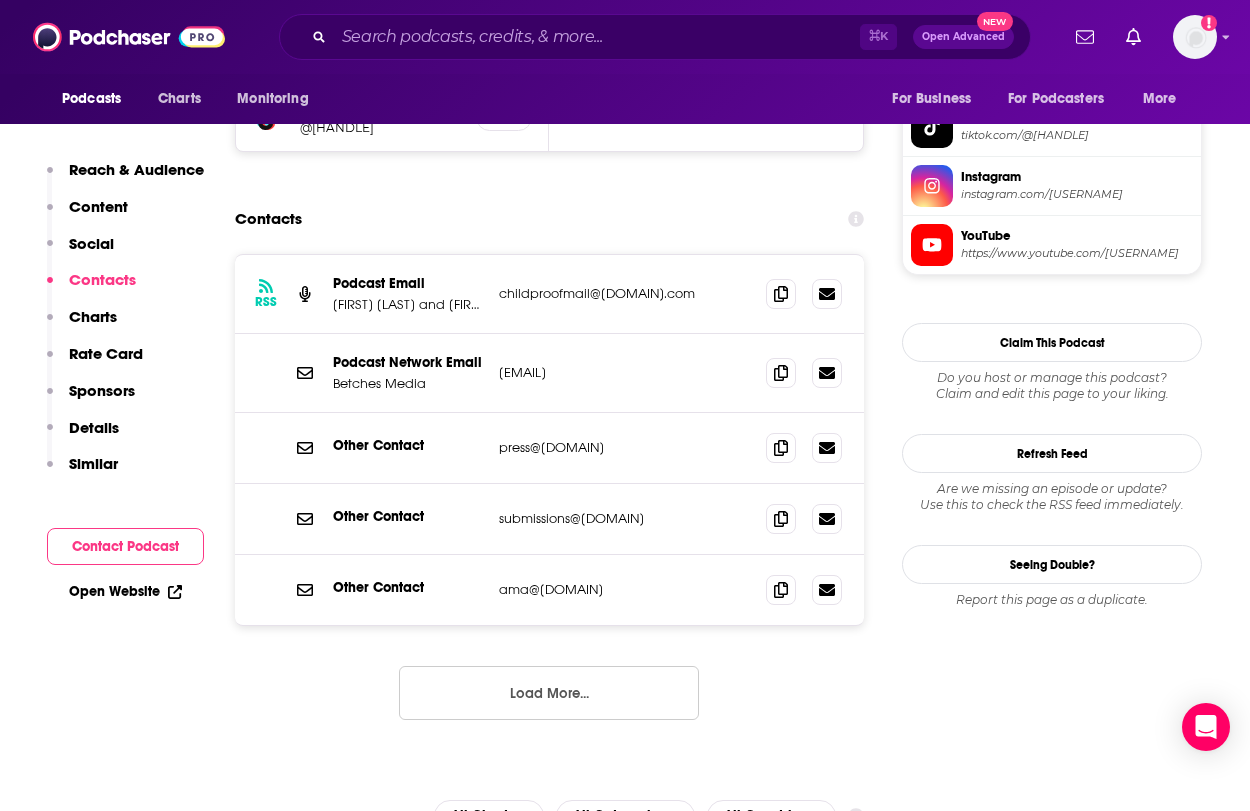 click on "Load More..." at bounding box center [549, 693] 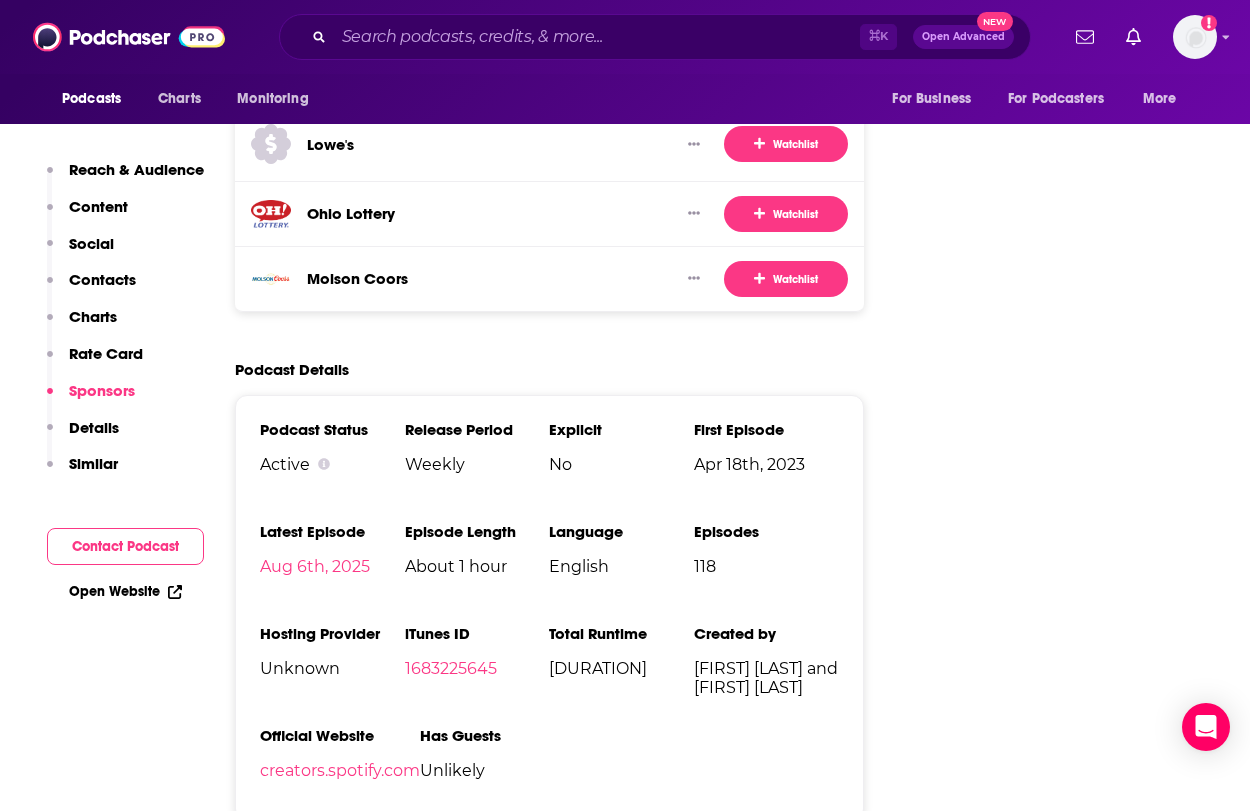 scroll, scrollTop: 3845, scrollLeft: 0, axis: vertical 